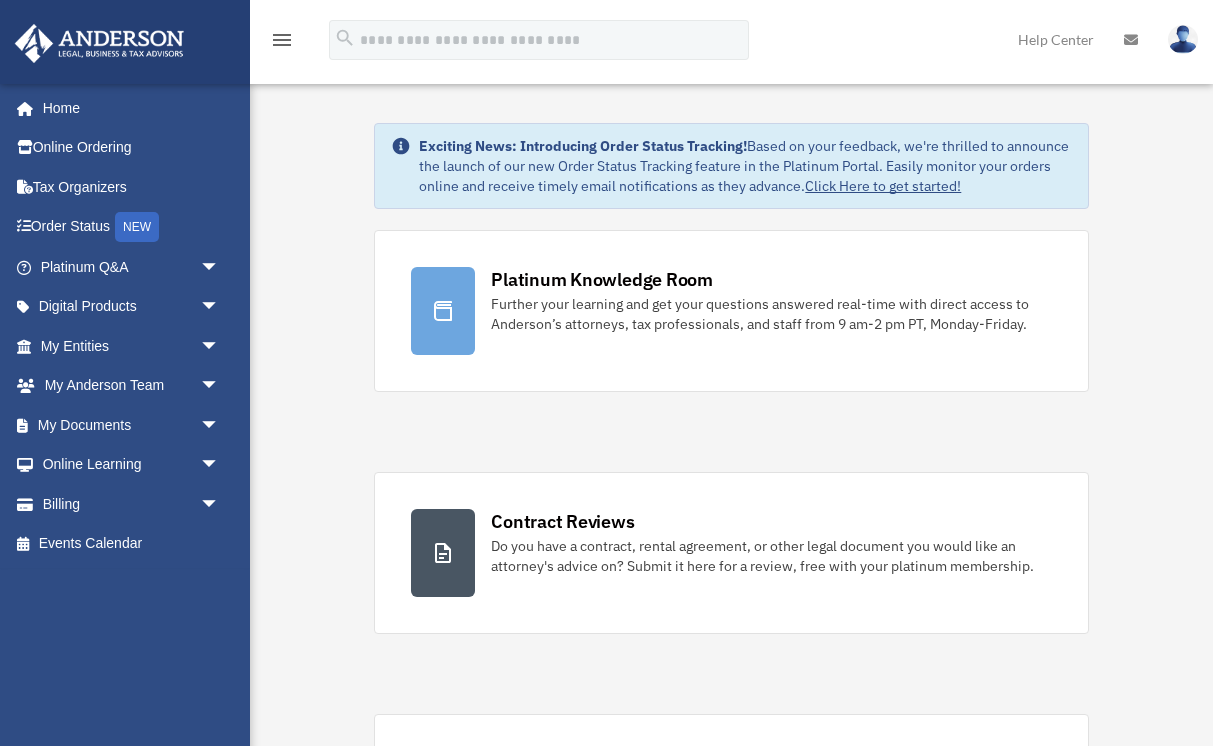 scroll, scrollTop: 0, scrollLeft: 0, axis: both 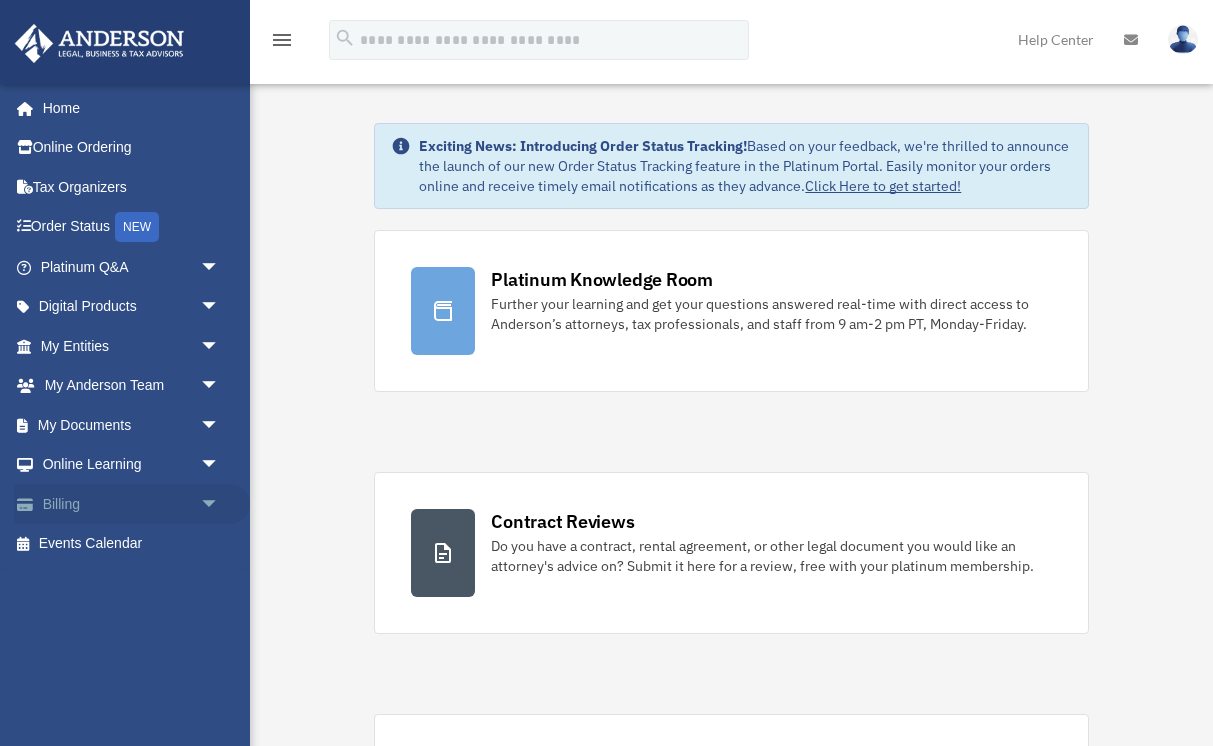 click on "Billing arrow_drop_down" at bounding box center [132, 504] 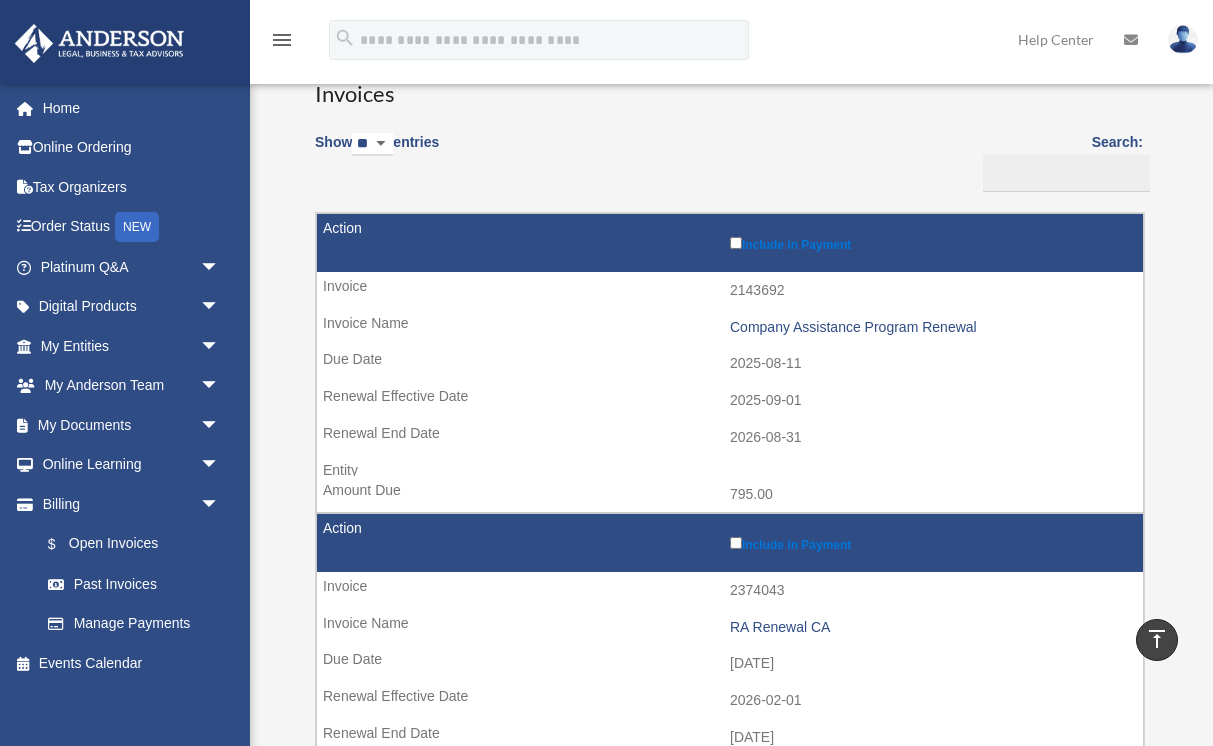 scroll, scrollTop: 114, scrollLeft: 0, axis: vertical 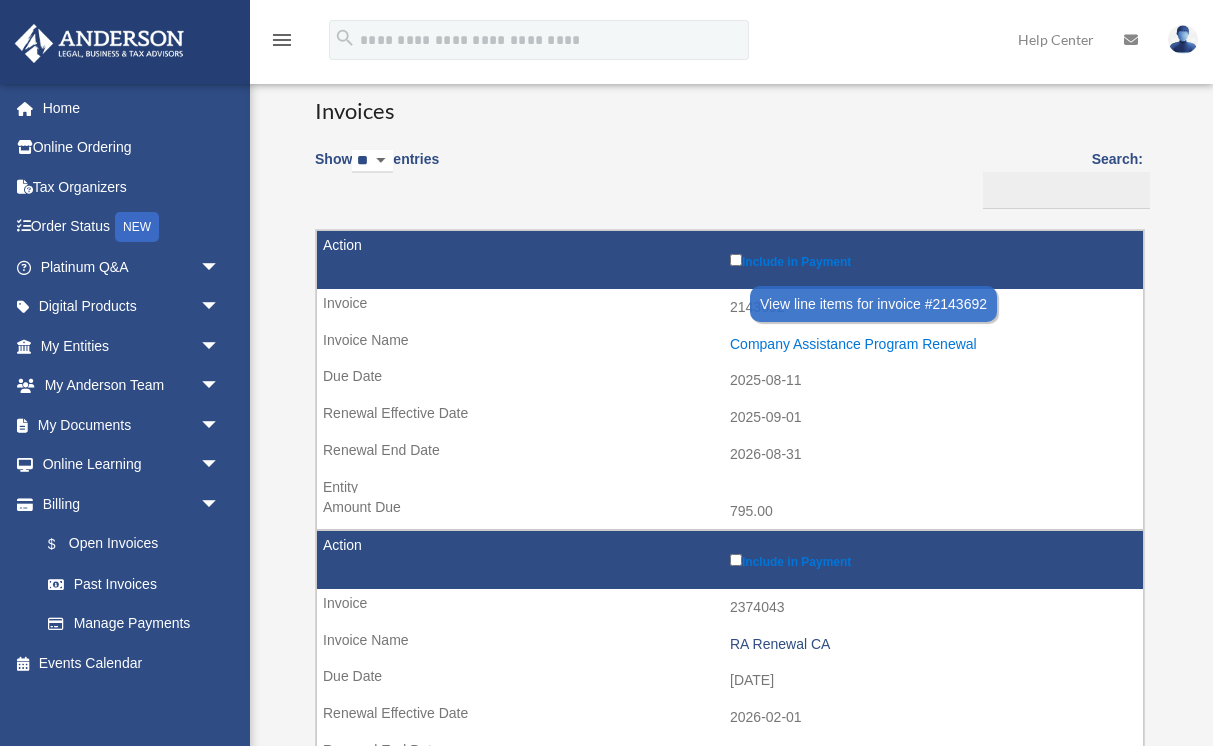 click on "Company Assistance Program Renewal" at bounding box center [931, 344] 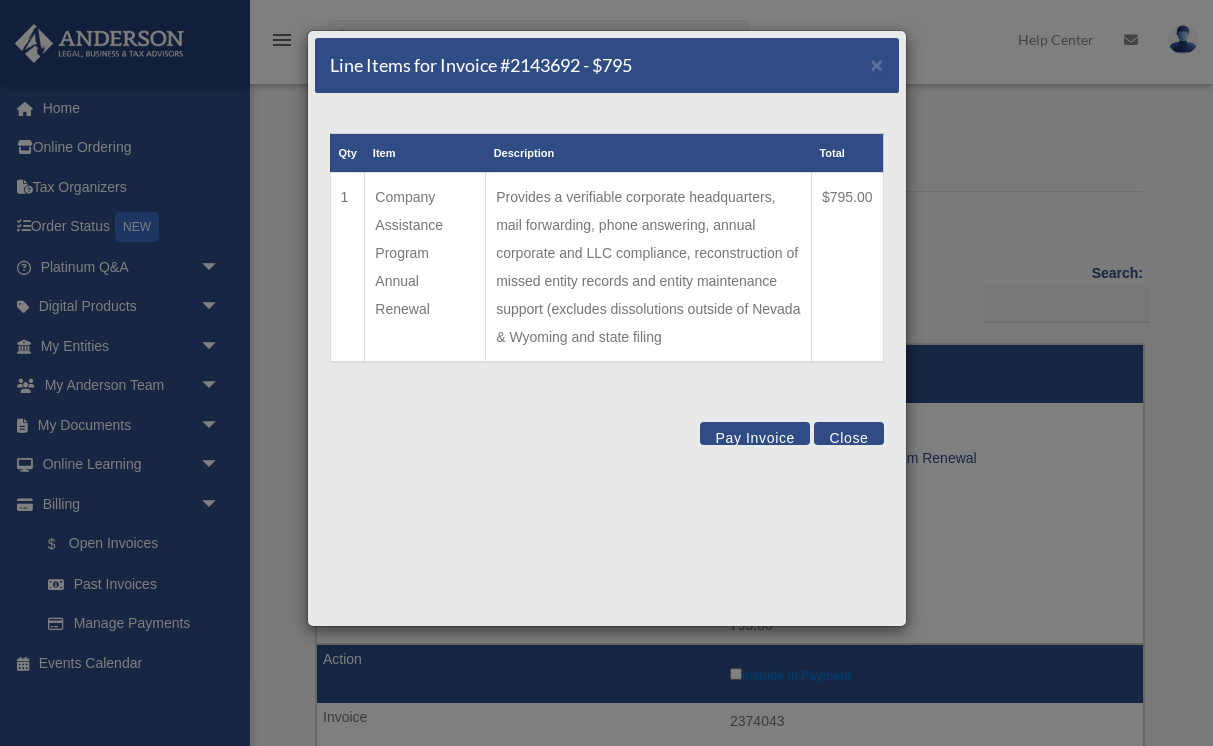 scroll, scrollTop: 0, scrollLeft: 0, axis: both 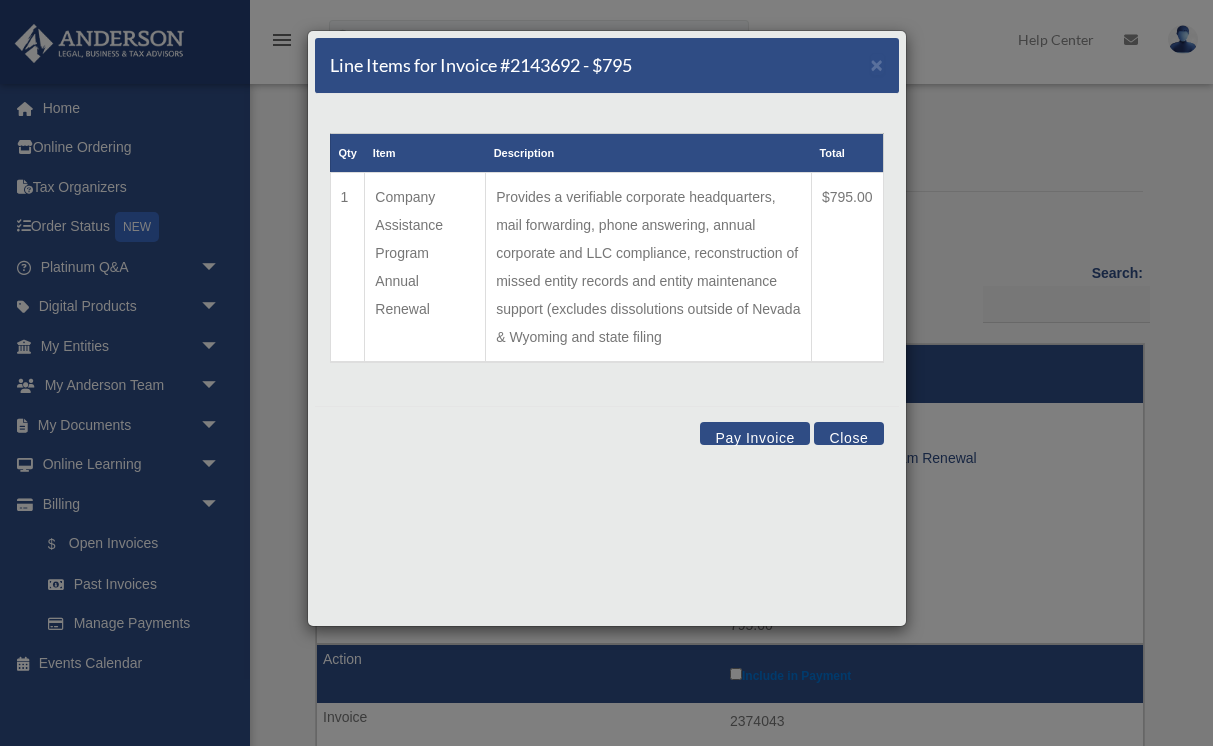 click on "Pay Invoice" at bounding box center (755, 433) 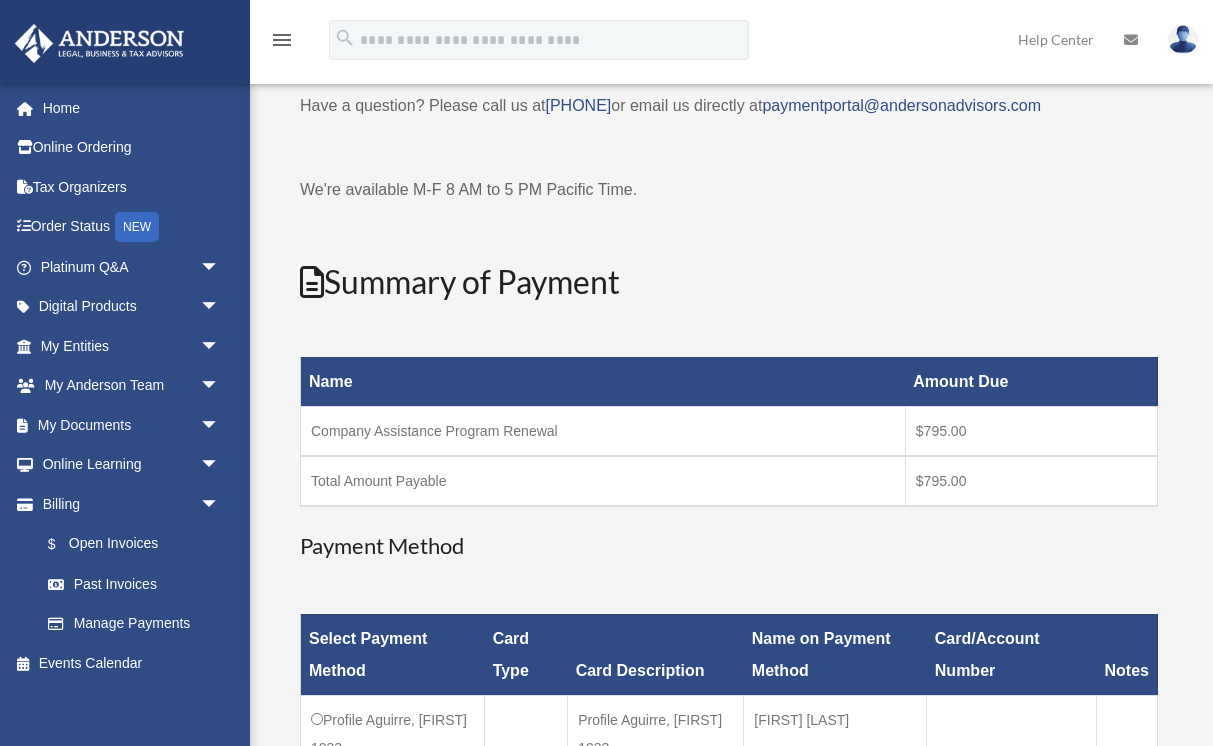 scroll, scrollTop: 52, scrollLeft: 0, axis: vertical 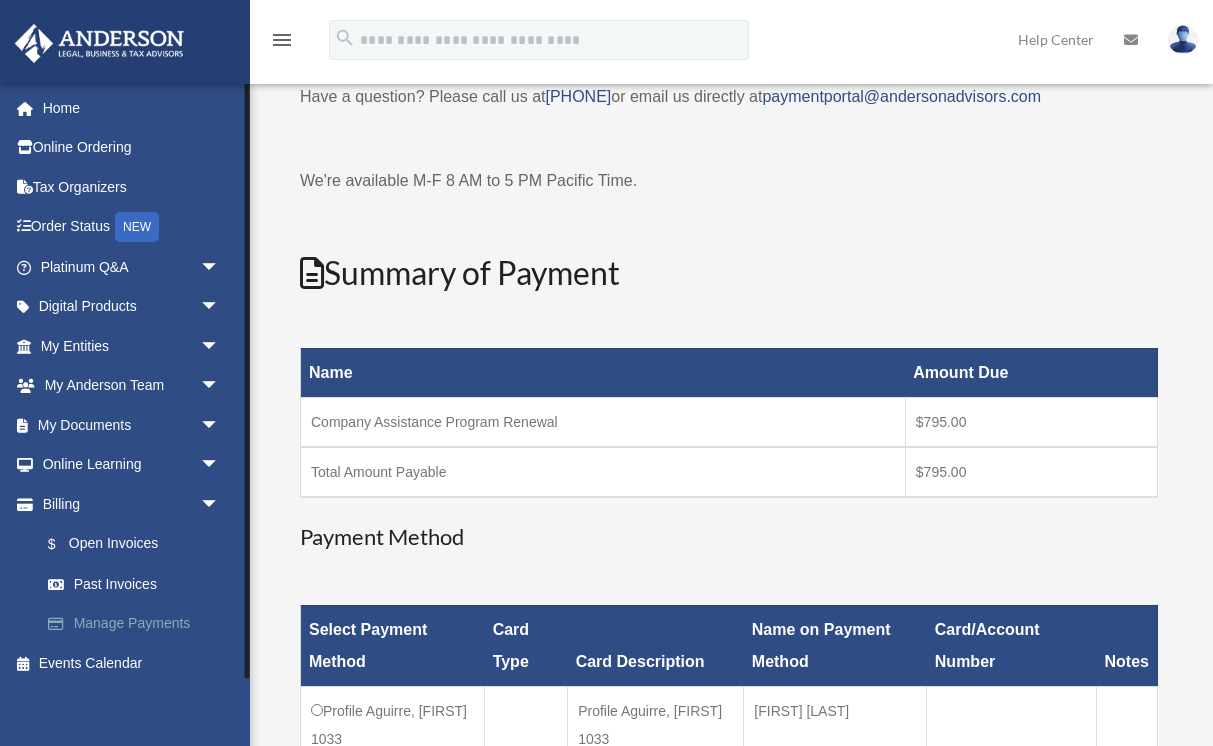 click on "Manage Payments" at bounding box center (139, 624) 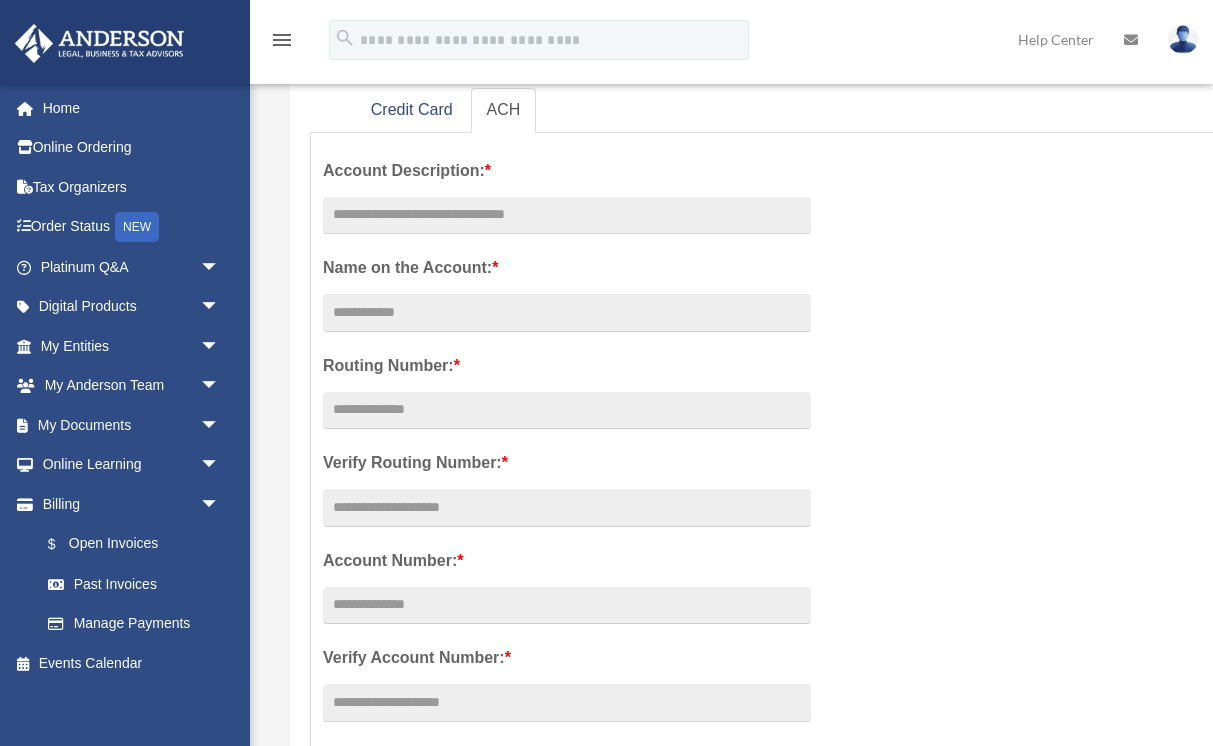 scroll, scrollTop: 210, scrollLeft: 0, axis: vertical 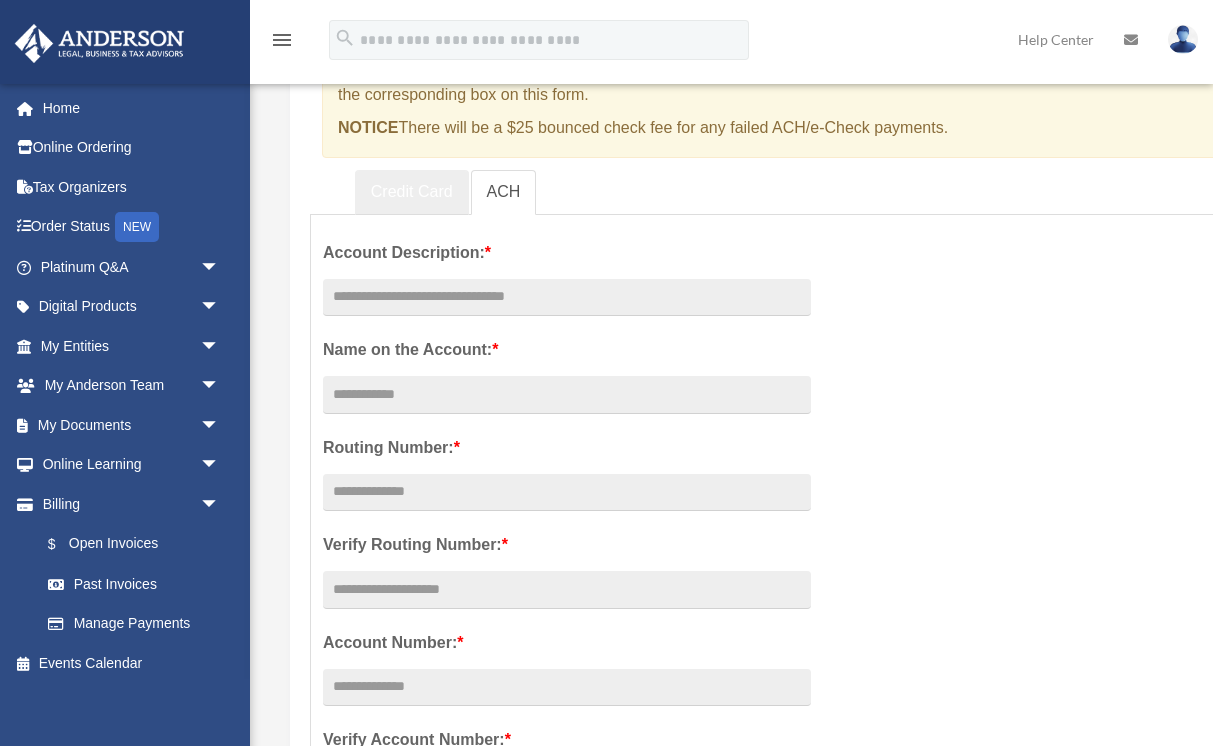 click on "Credit Card" at bounding box center [412, 192] 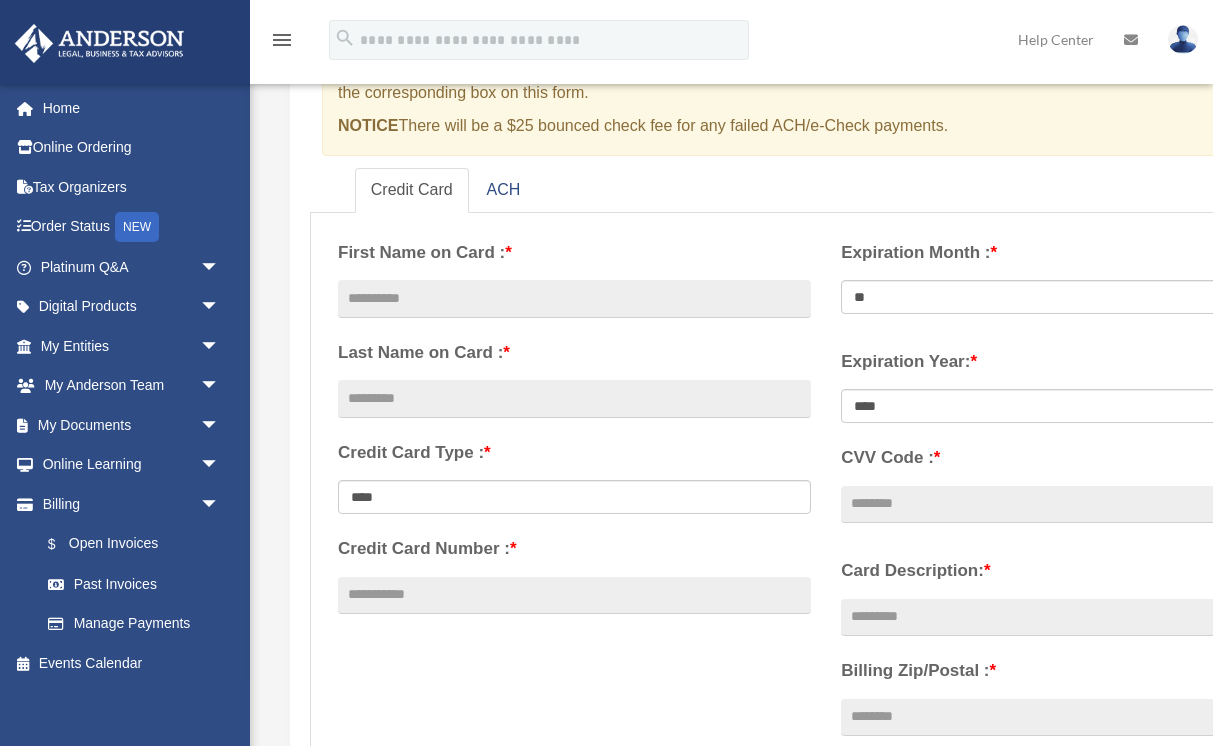 scroll, scrollTop: 285, scrollLeft: 0, axis: vertical 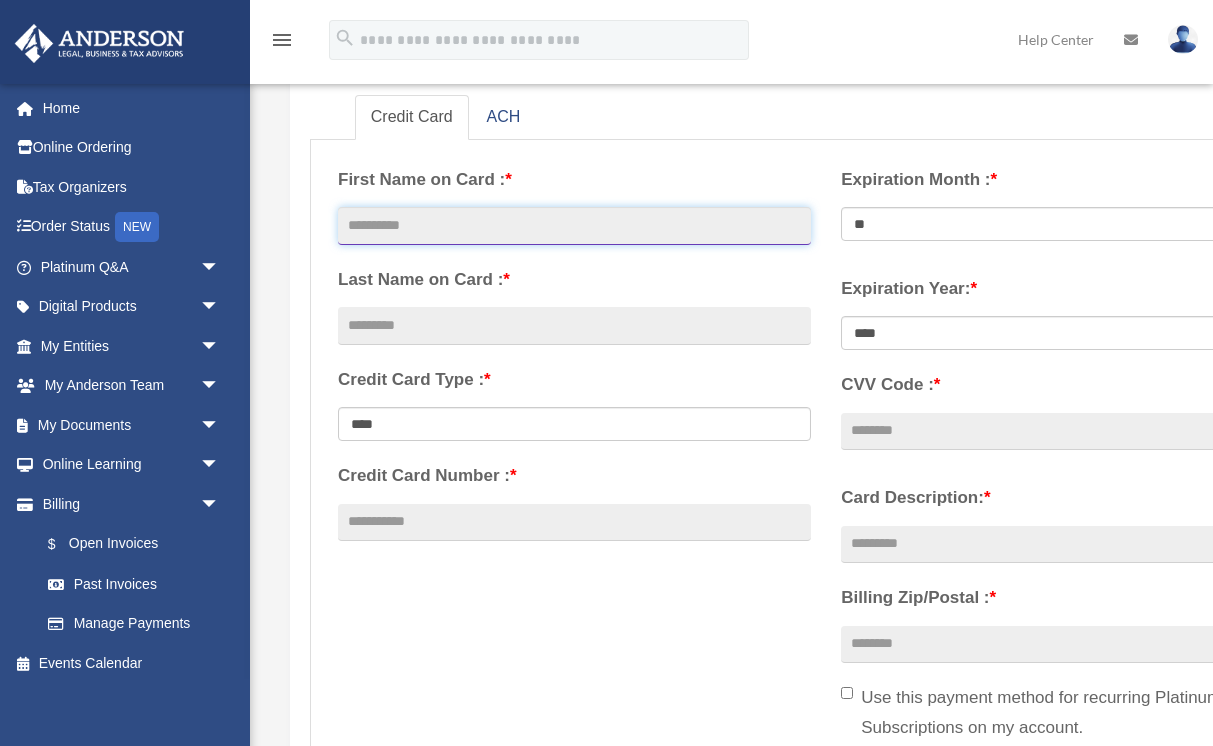 click at bounding box center (574, 226) 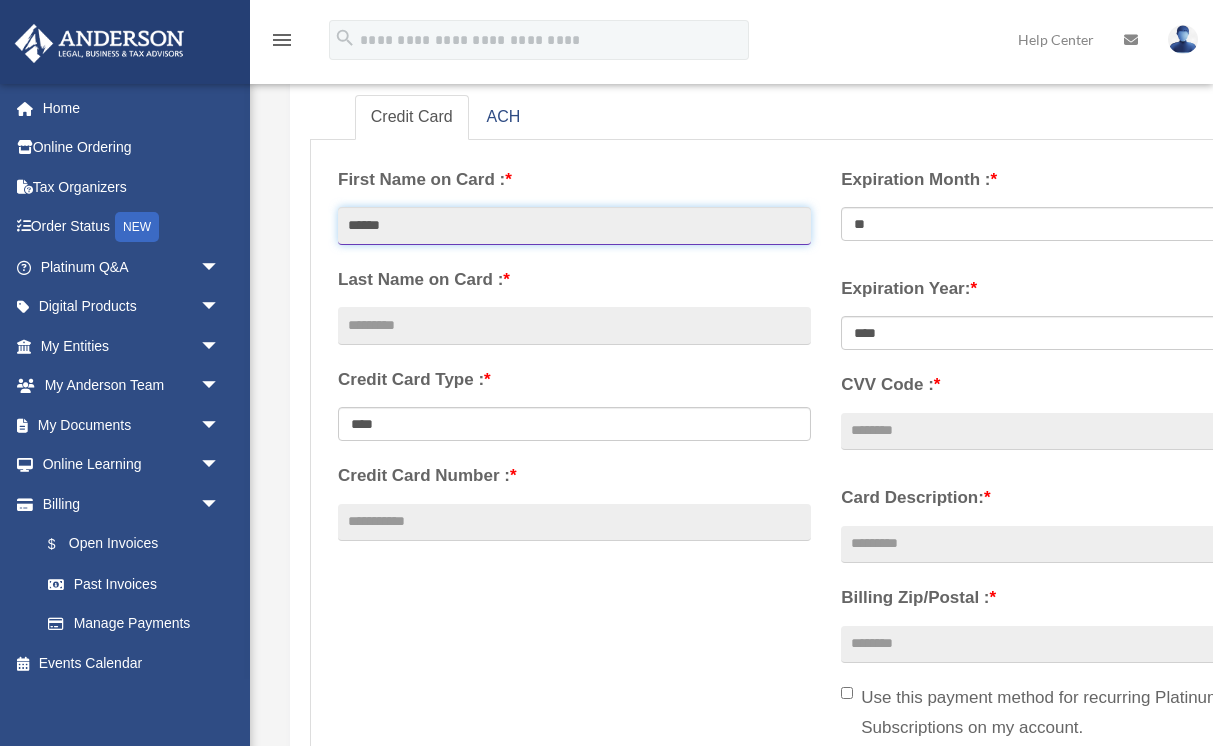 type on "******" 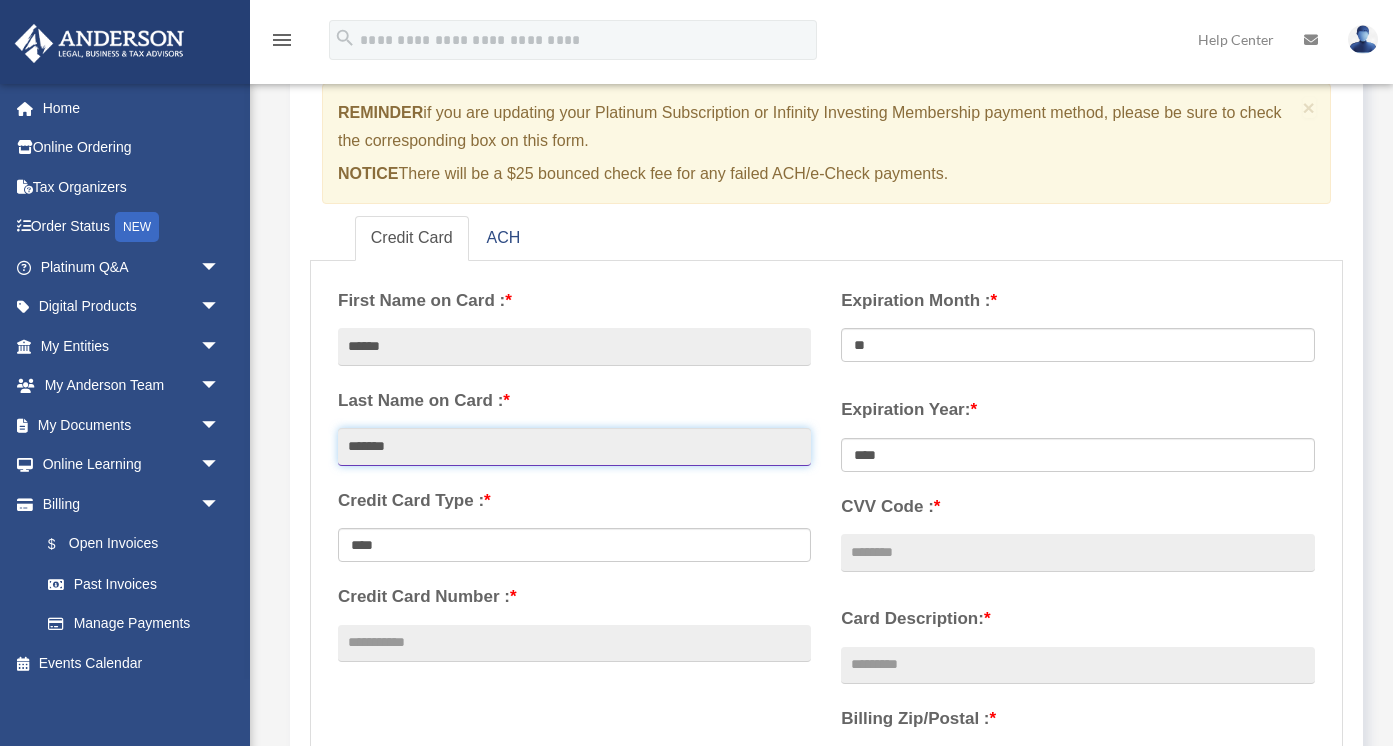 scroll, scrollTop: 172, scrollLeft: 0, axis: vertical 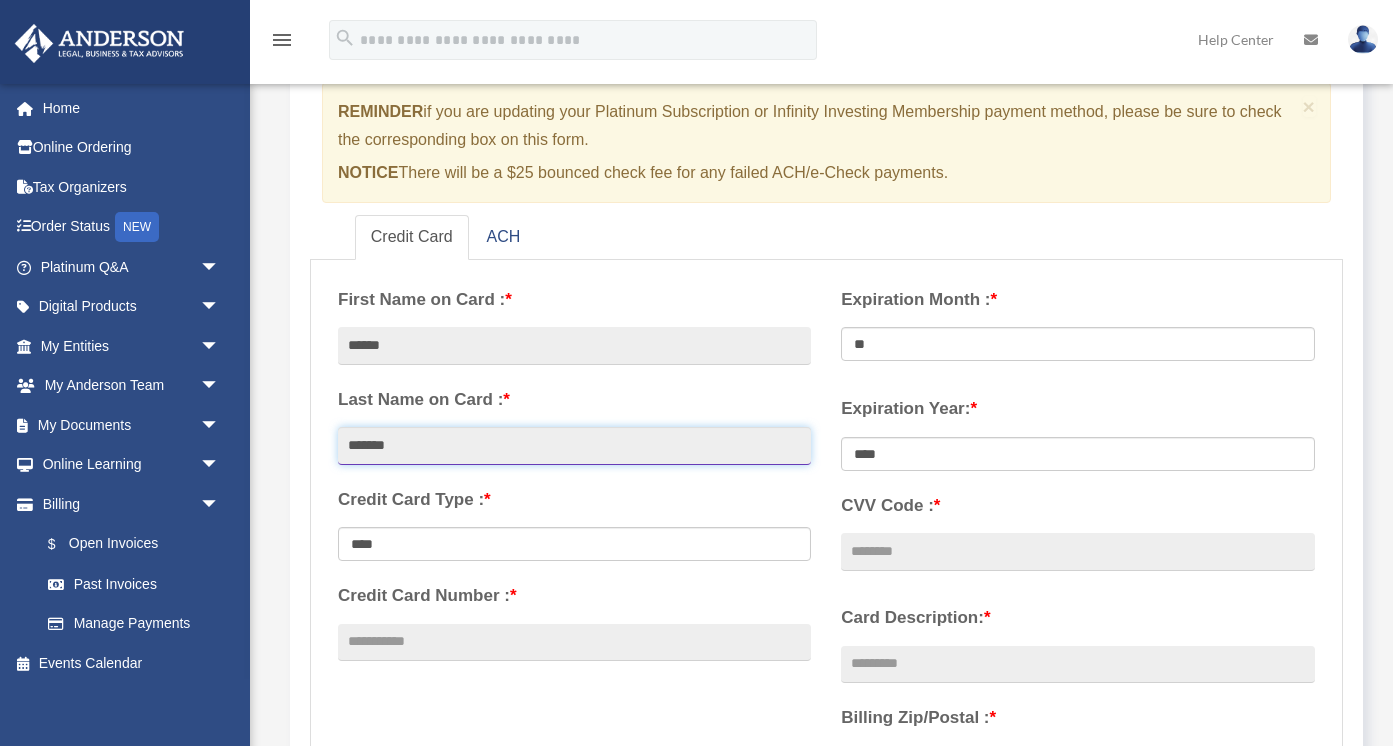 type on "*******" 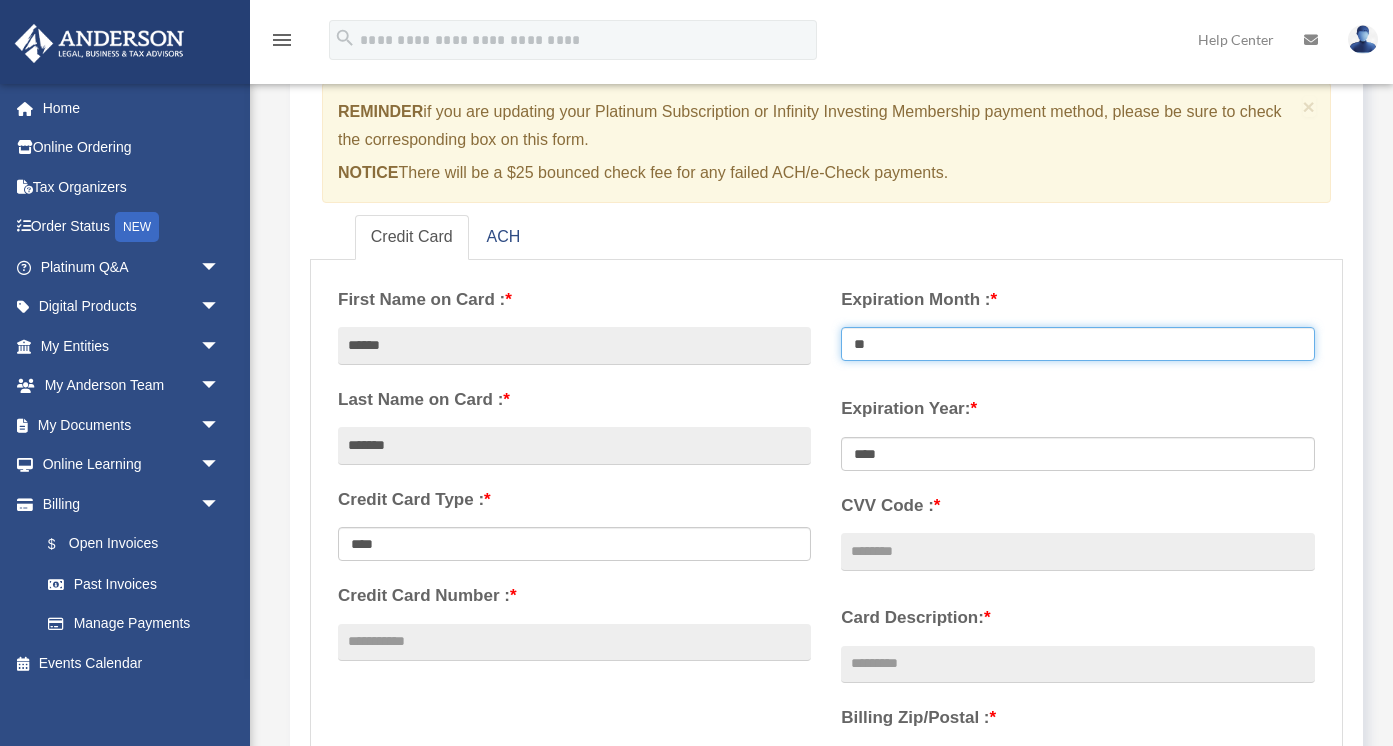 select on "**" 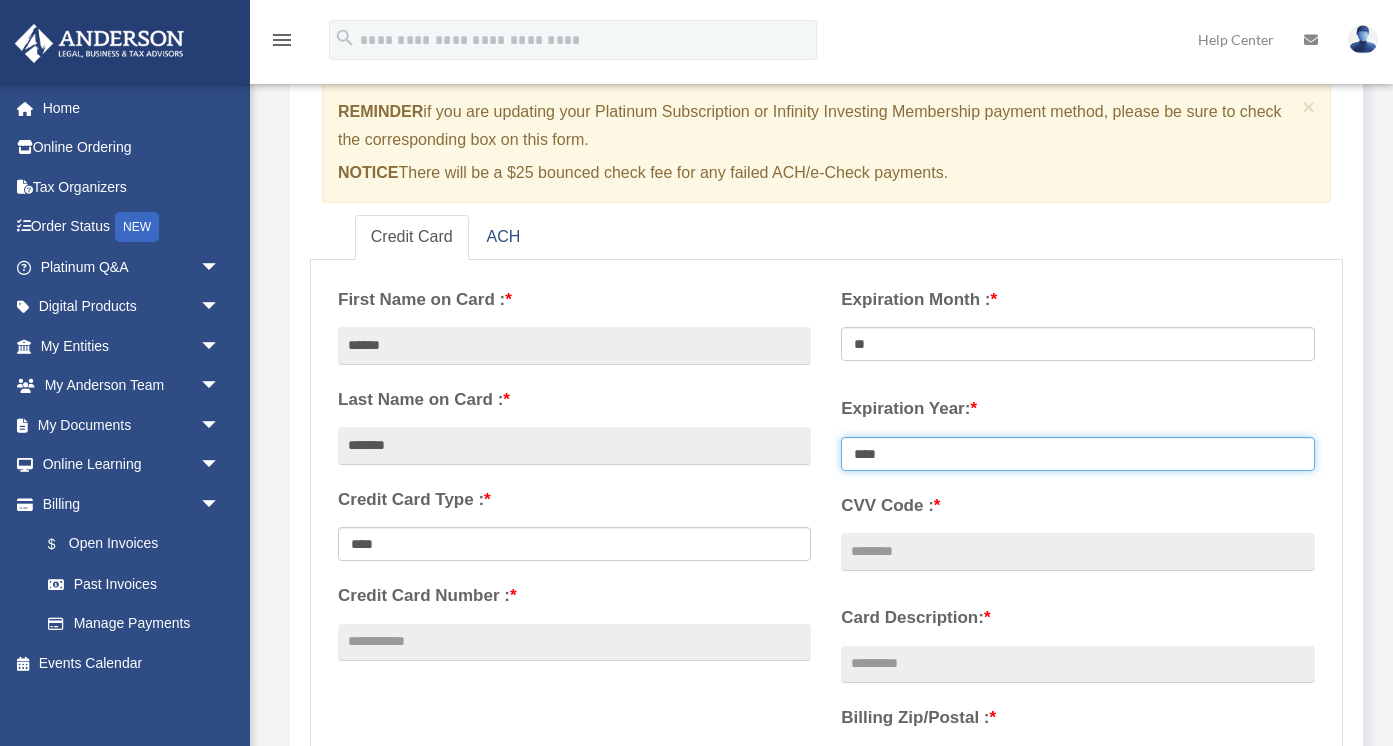 select on "****" 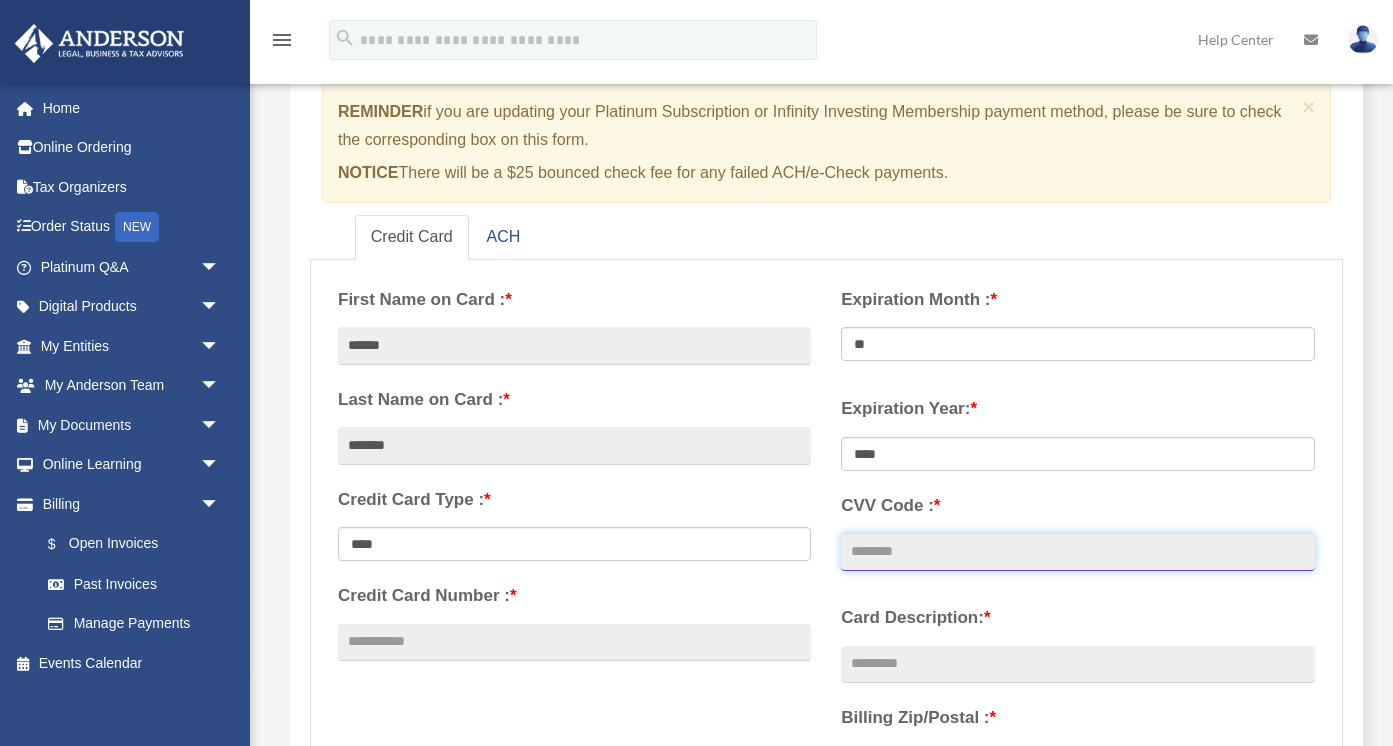 click on "CVV Code : *" at bounding box center (1077, 552) 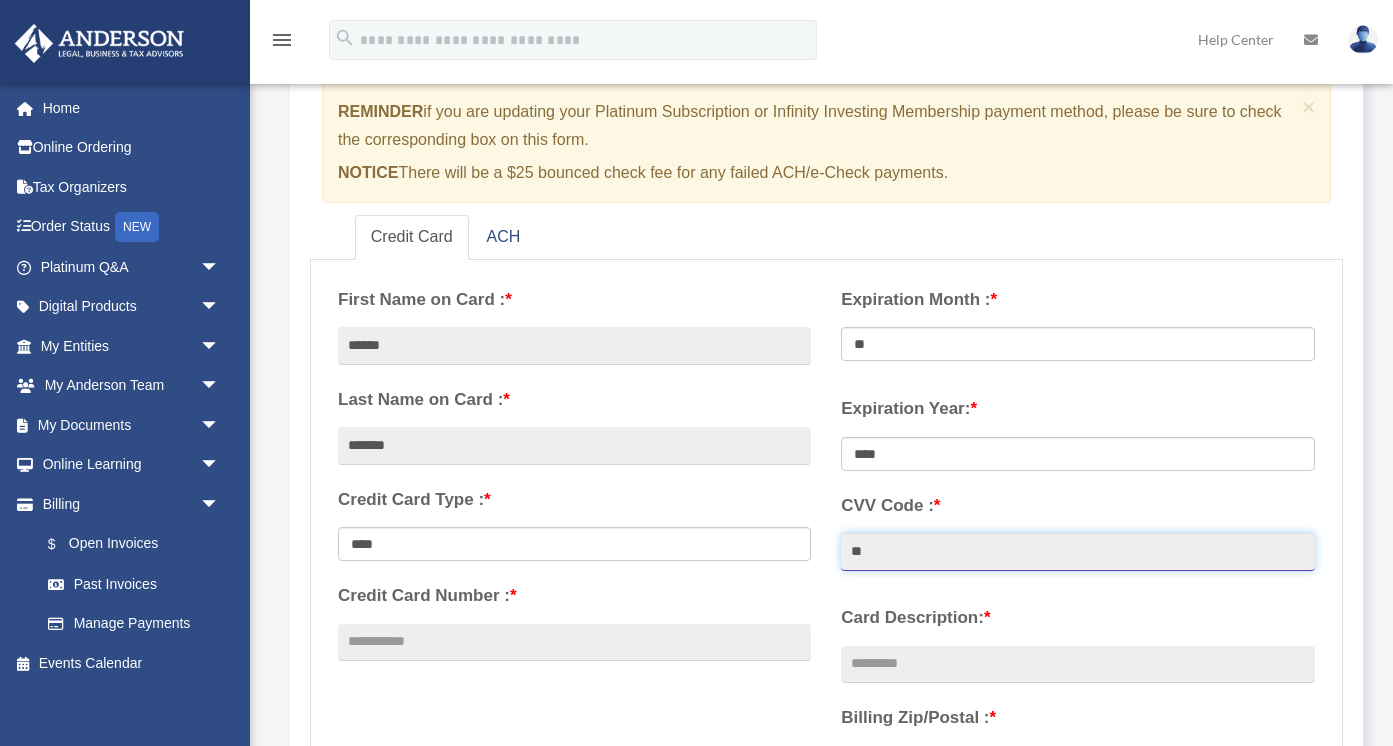 type on "*" 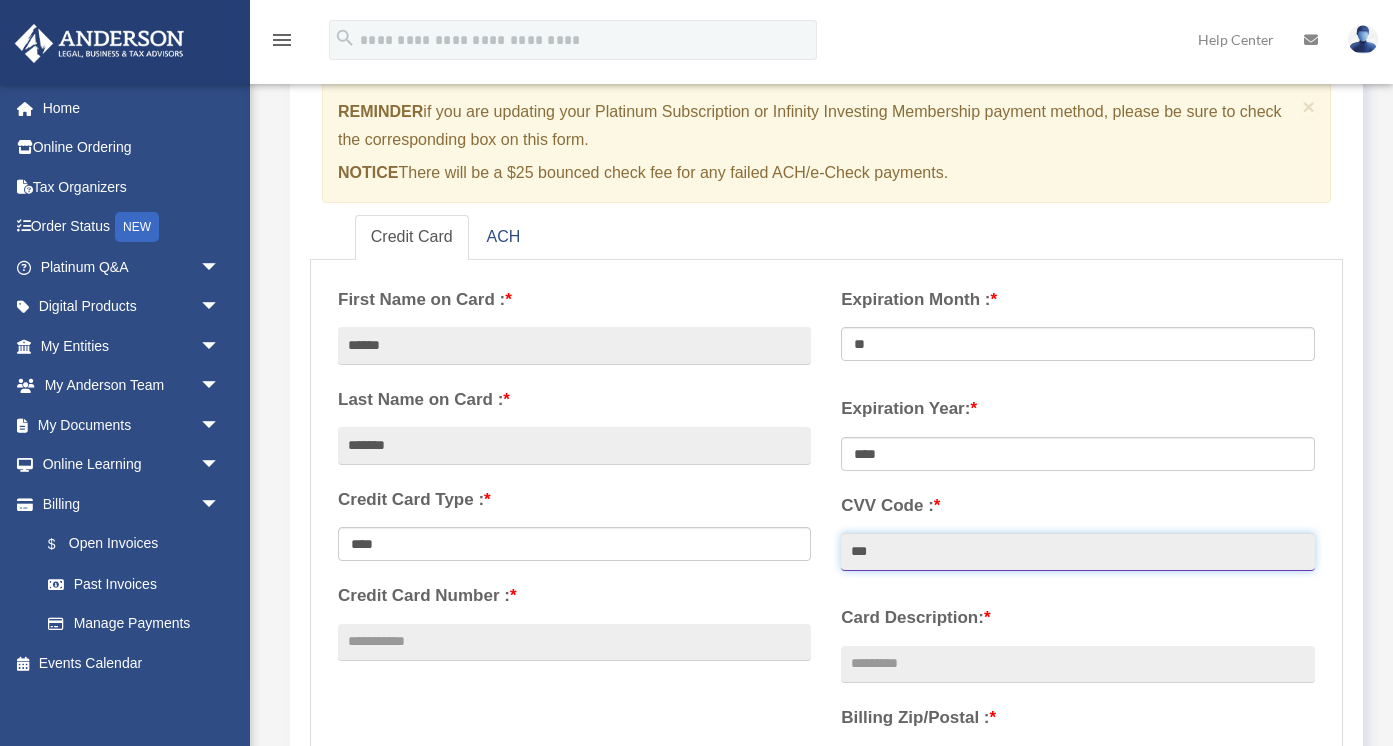 type on "***" 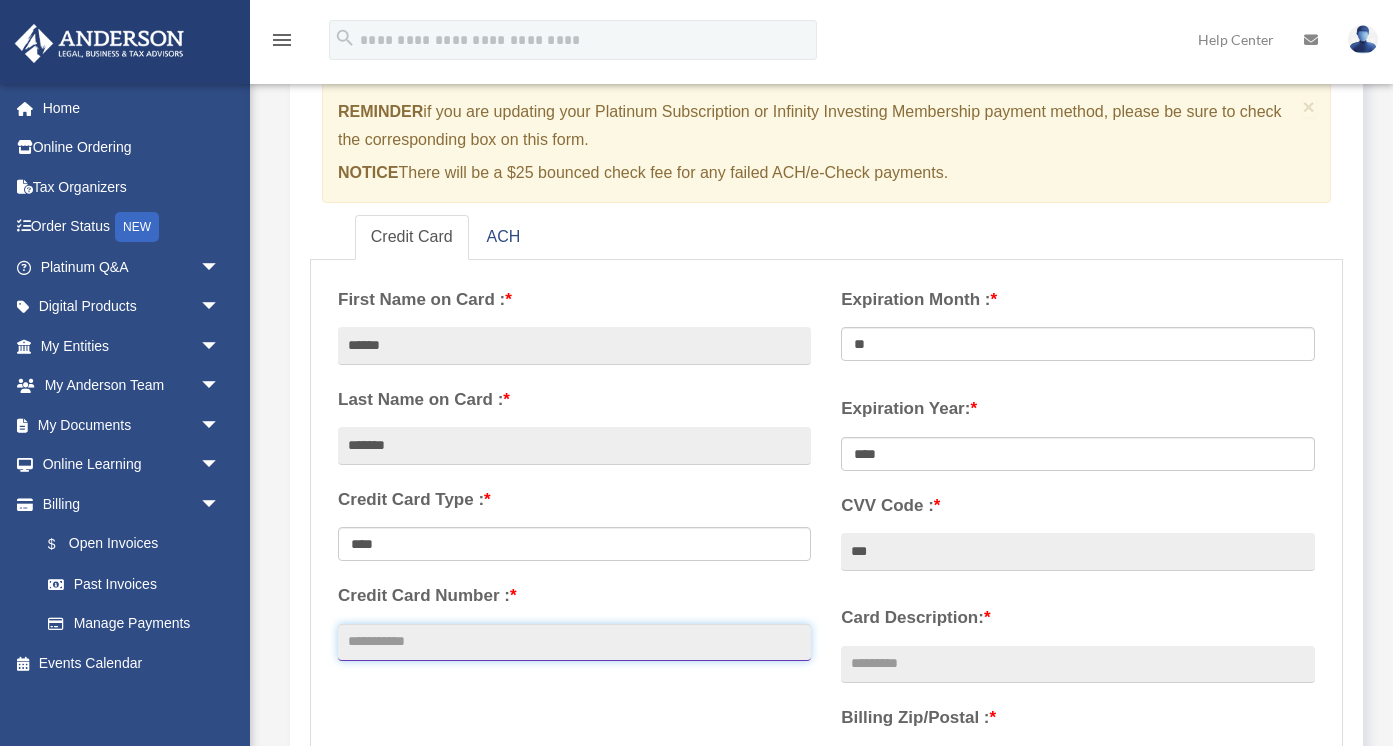 click on "Credit Card Number : *" at bounding box center (574, 643) 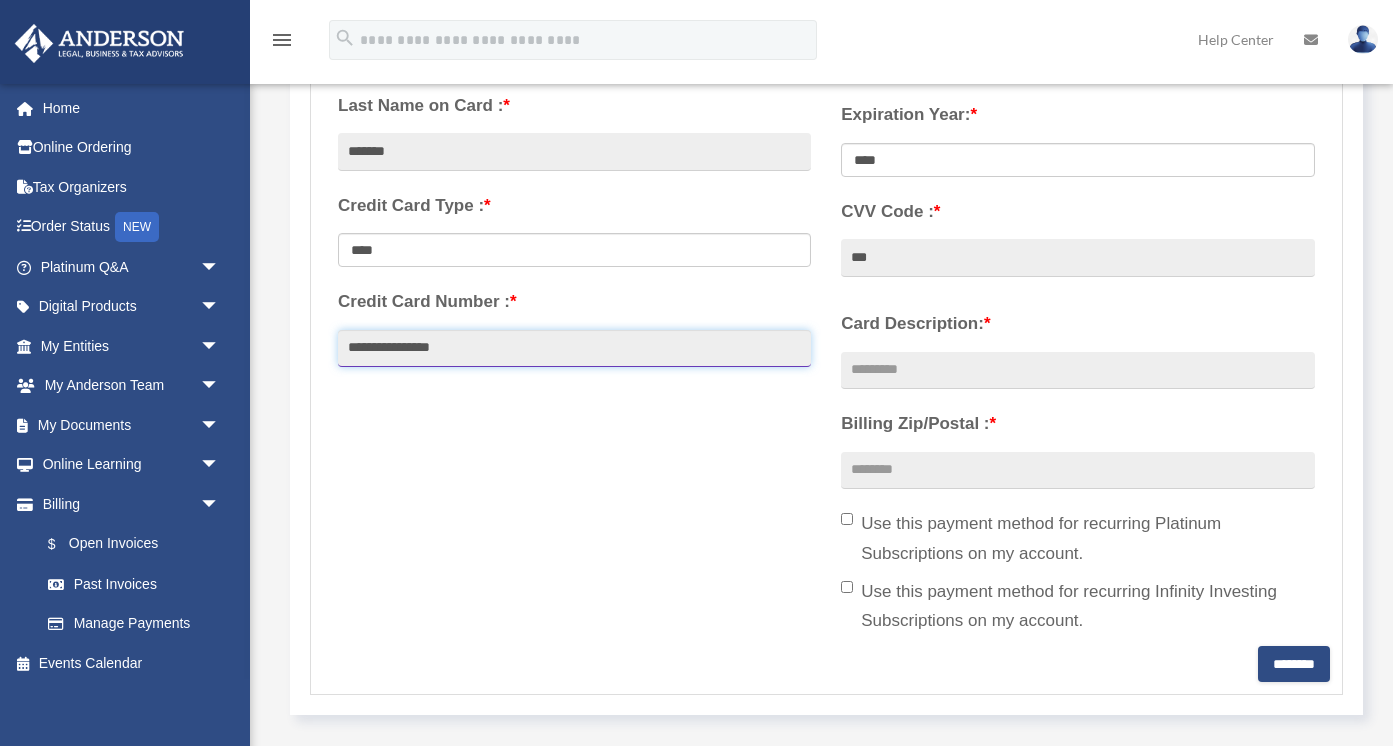 scroll, scrollTop: 518, scrollLeft: 0, axis: vertical 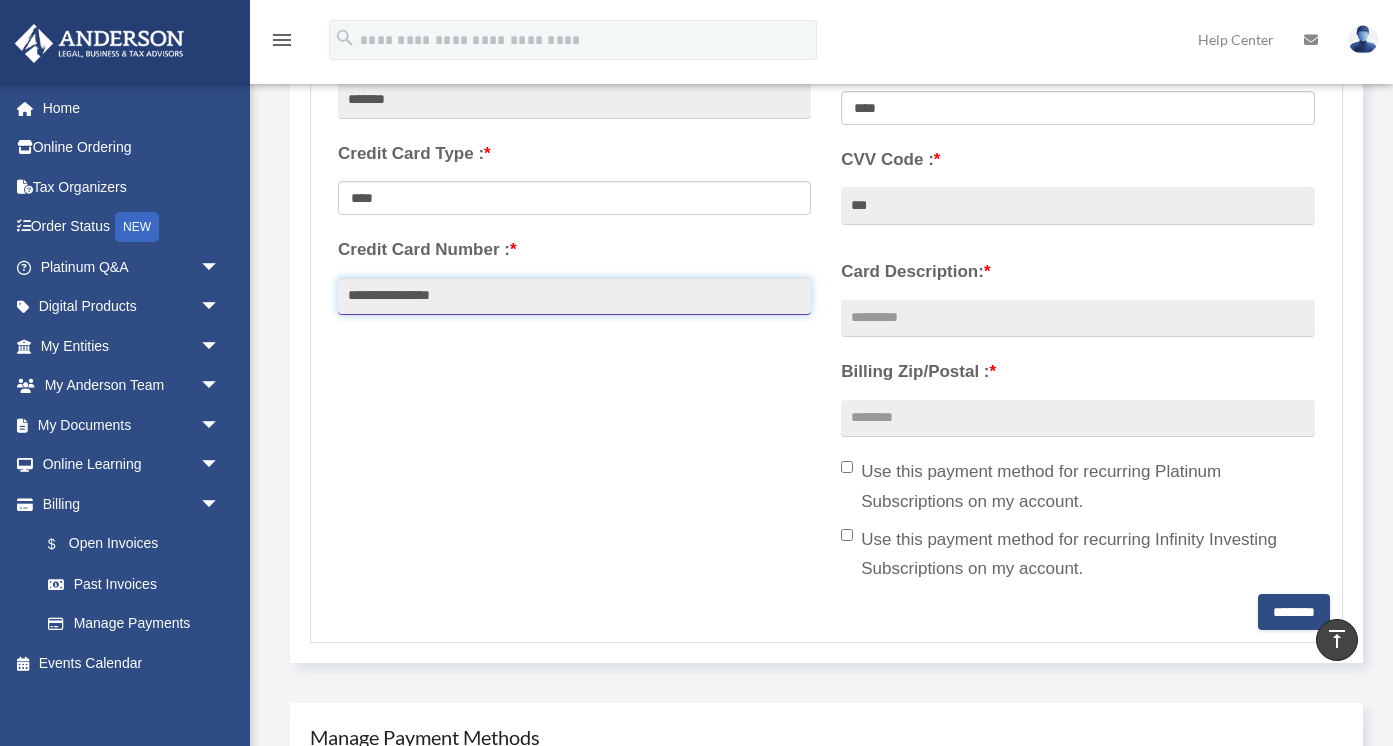 type on "**********" 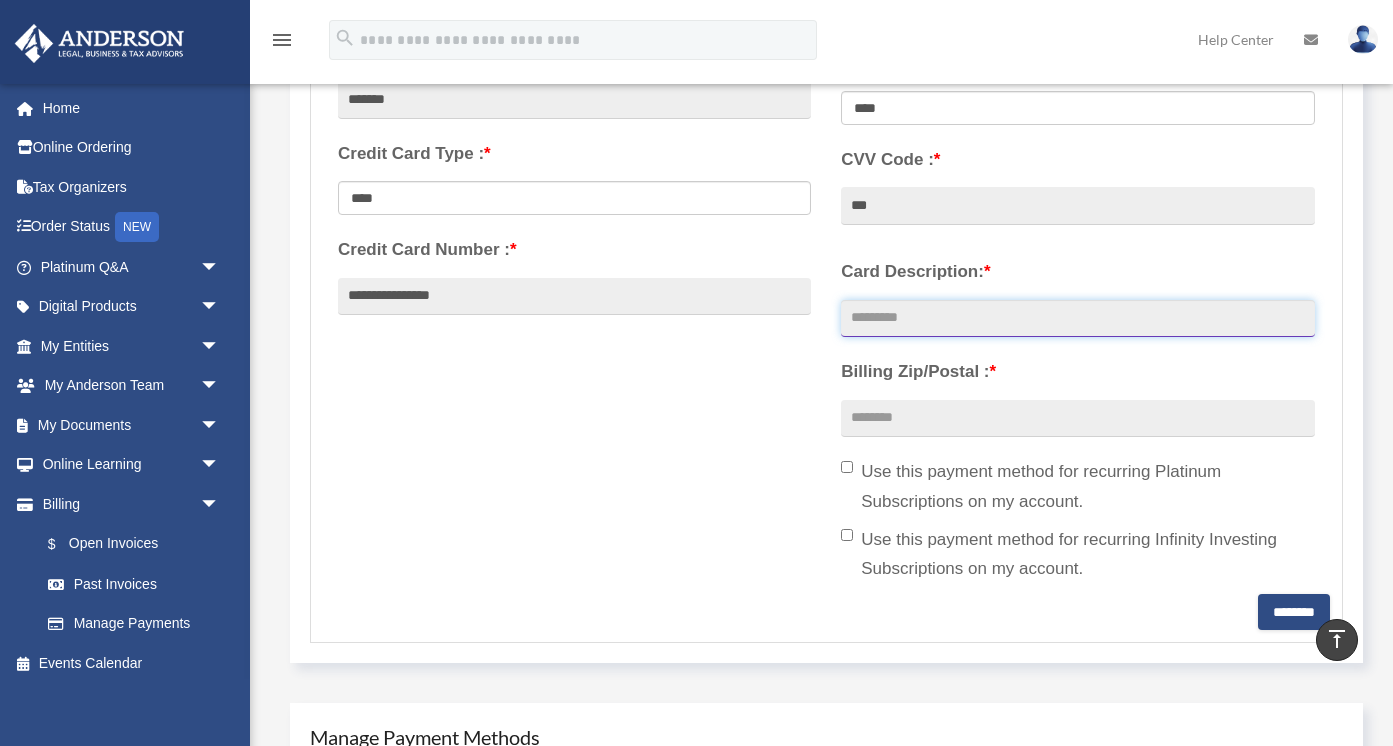 click on "Card Description: *" at bounding box center (1077, 319) 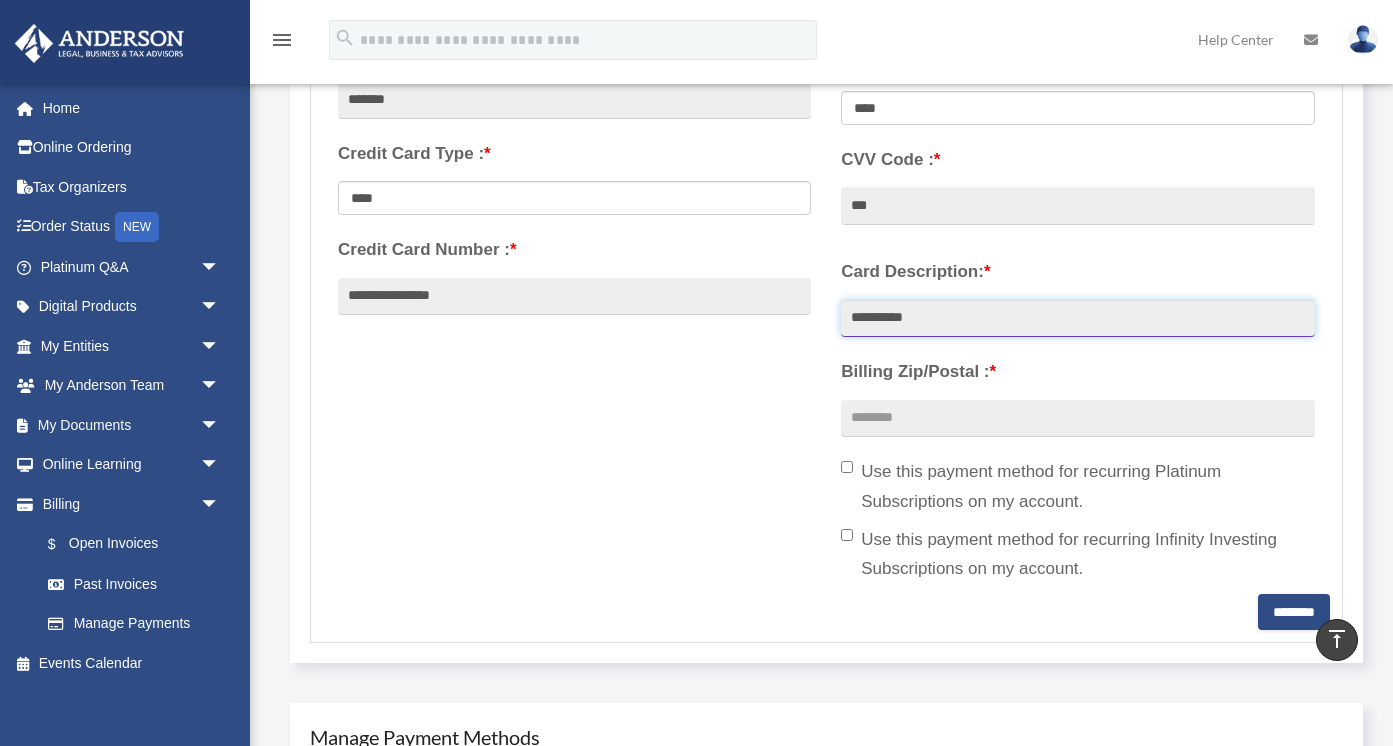type on "**********" 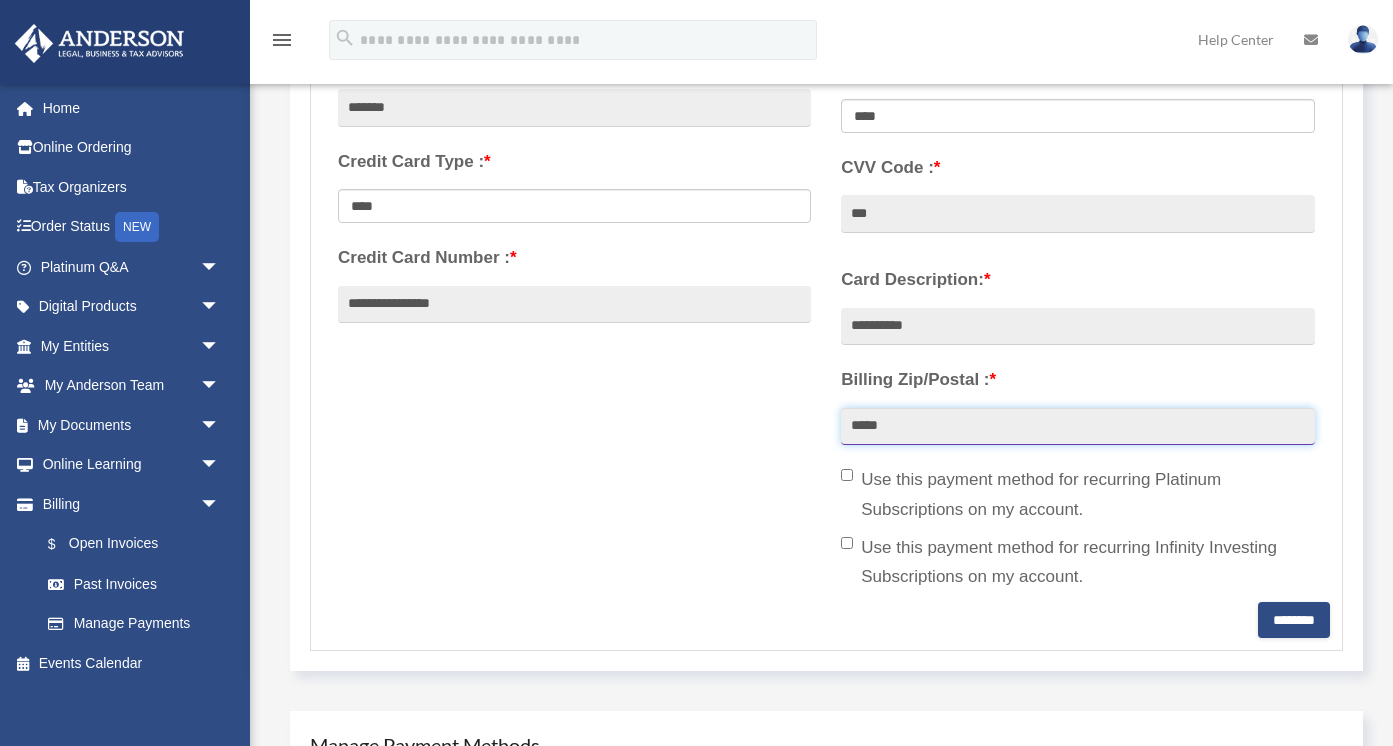 scroll, scrollTop: 553, scrollLeft: 0, axis: vertical 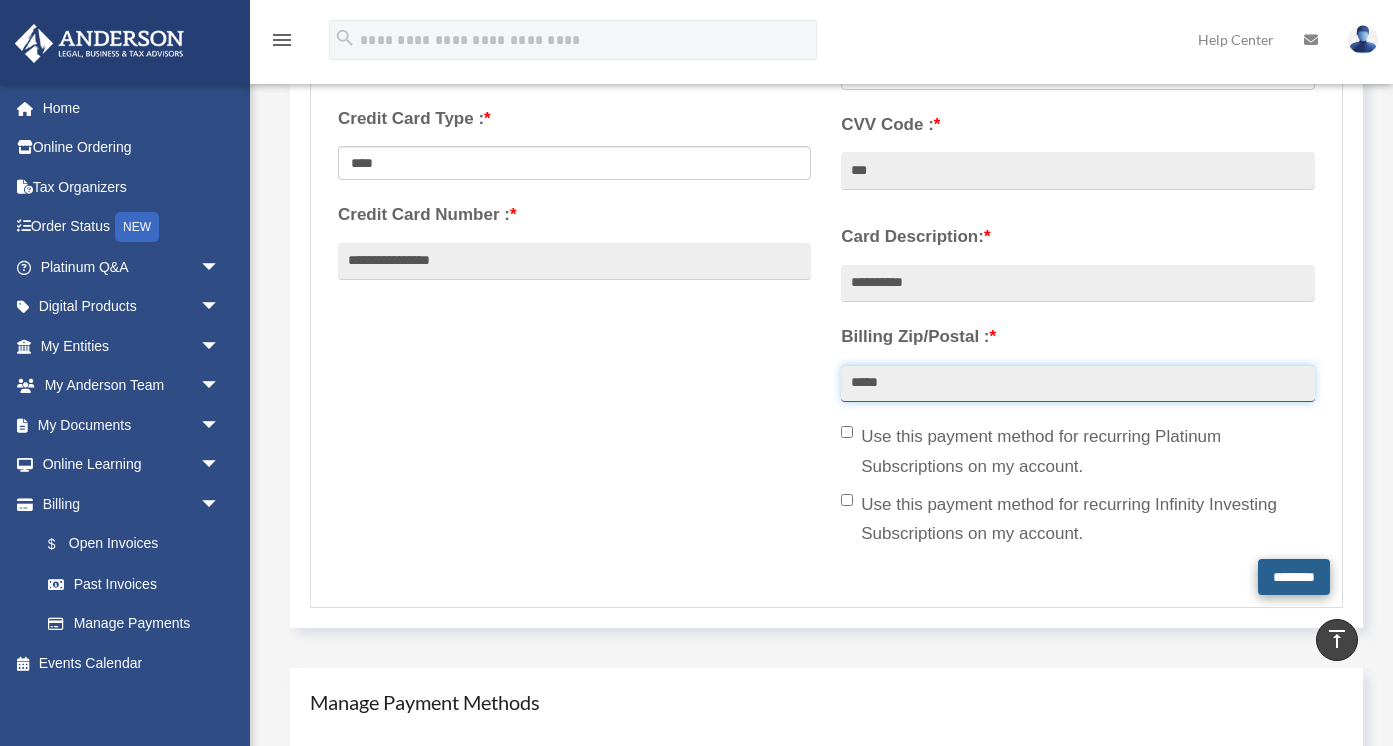 type on "*****" 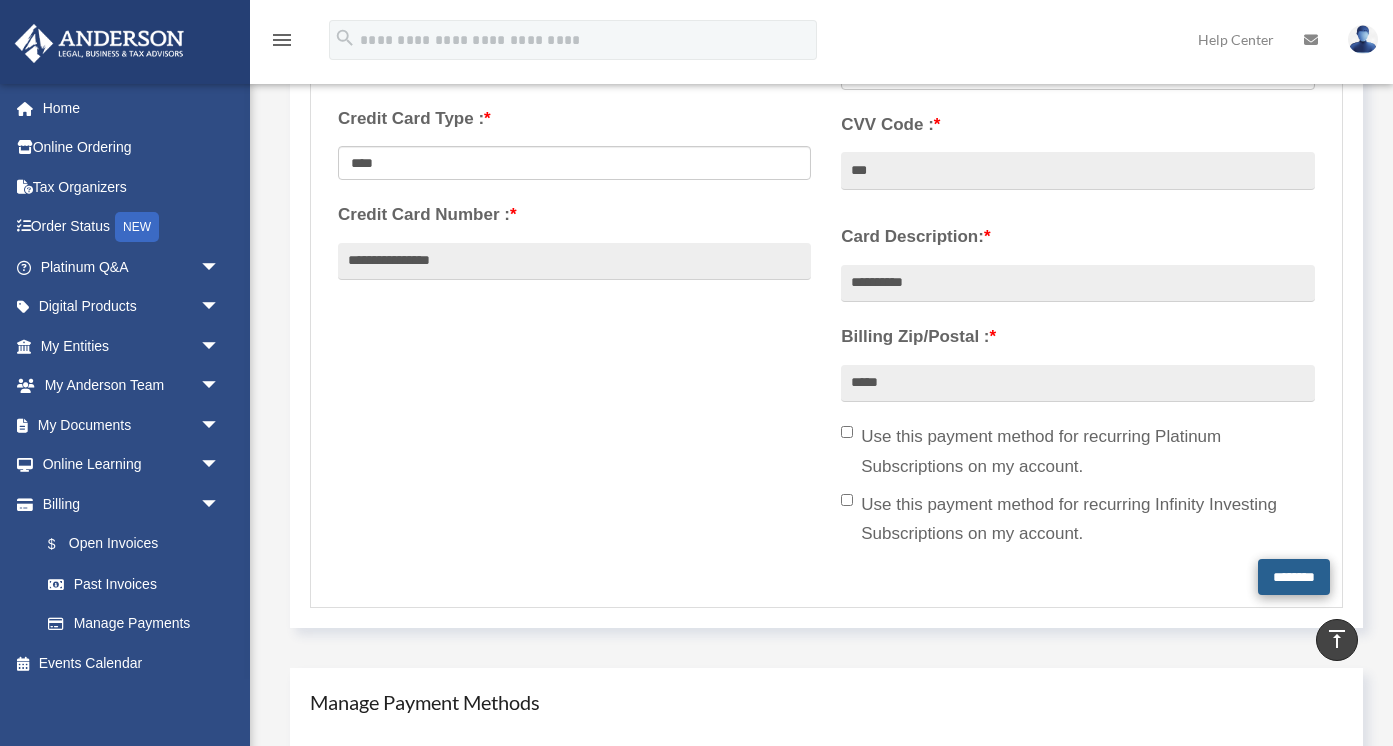 click on "********" at bounding box center [1294, 577] 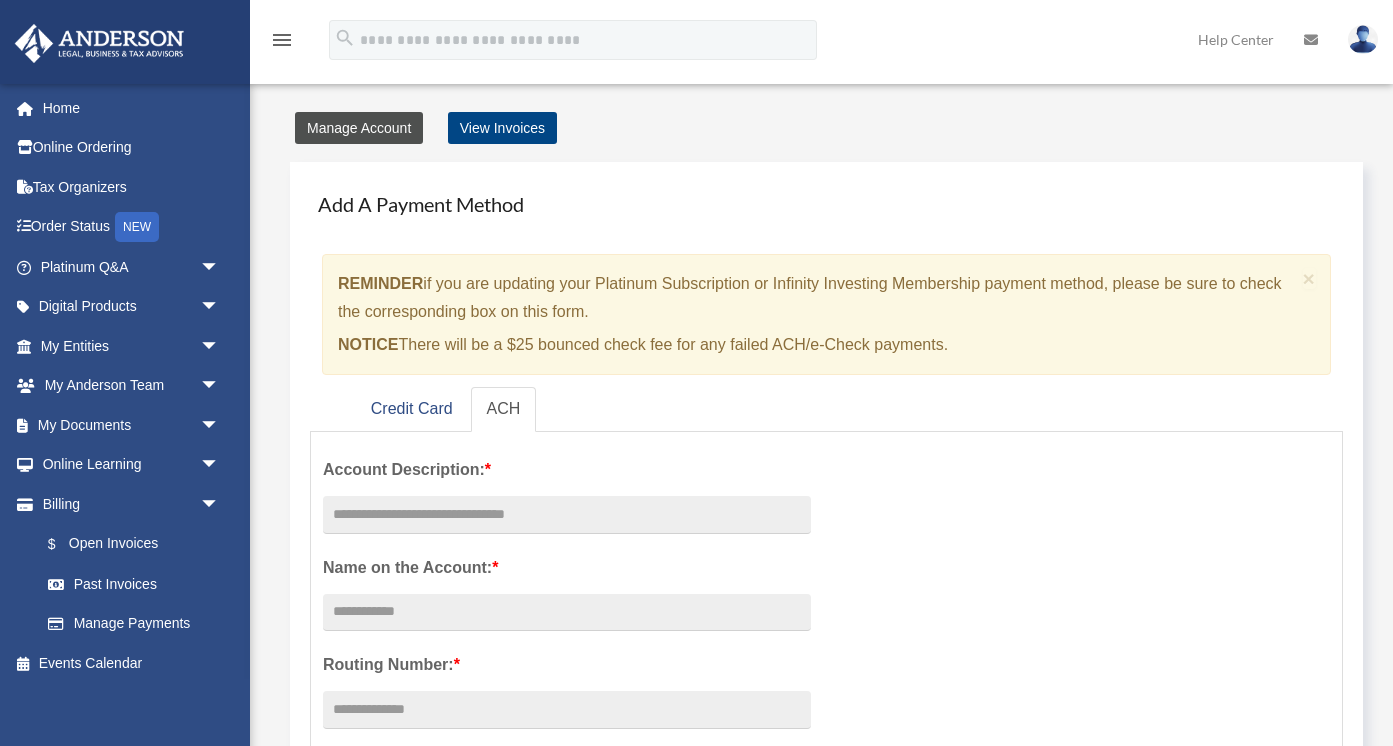 scroll, scrollTop: 0, scrollLeft: 0, axis: both 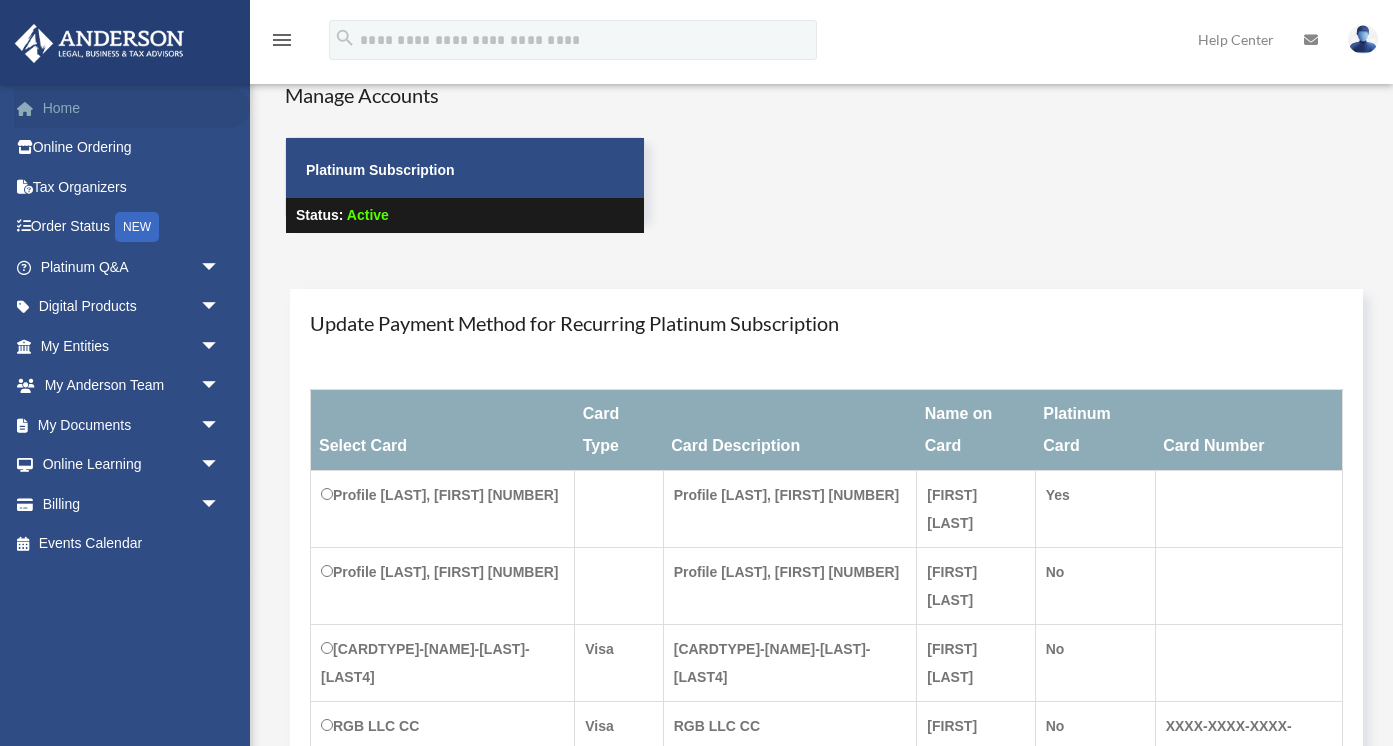 click on "Home" at bounding box center (132, 108) 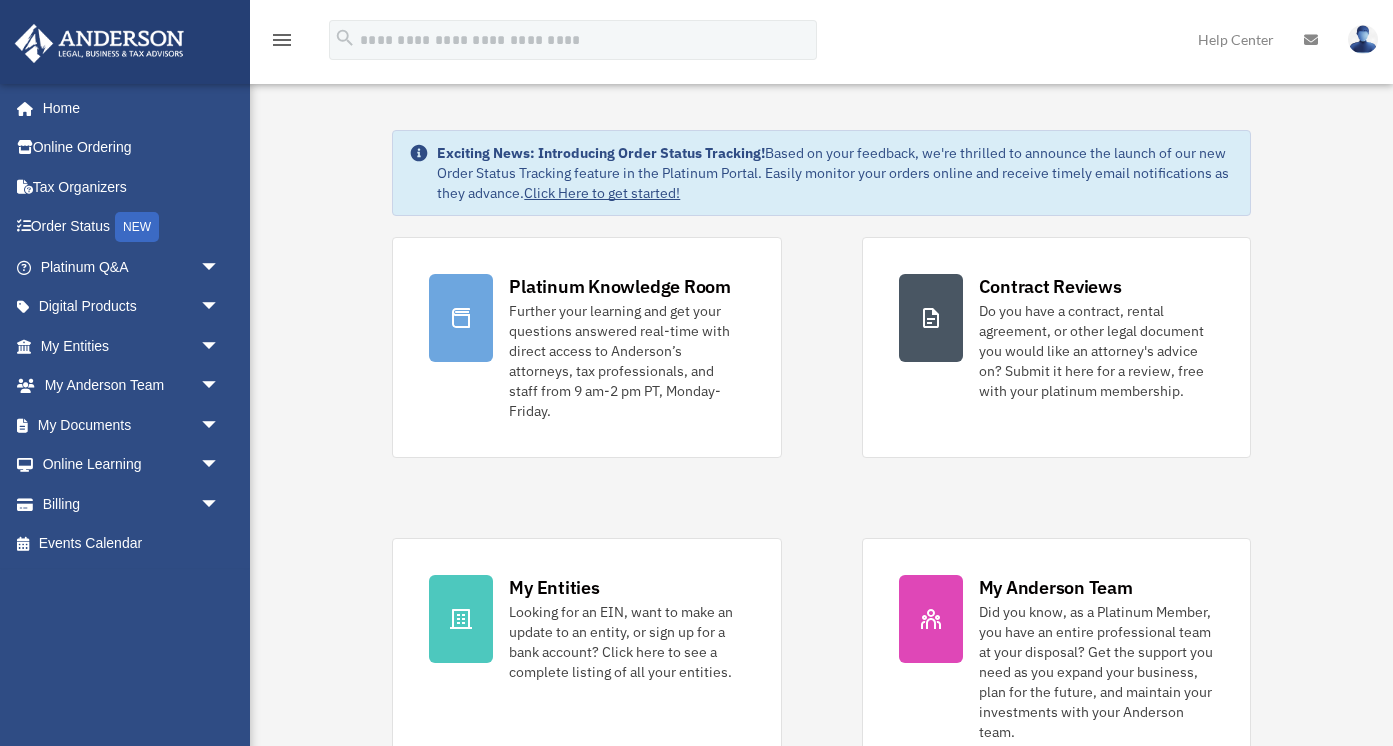 scroll, scrollTop: 0, scrollLeft: 0, axis: both 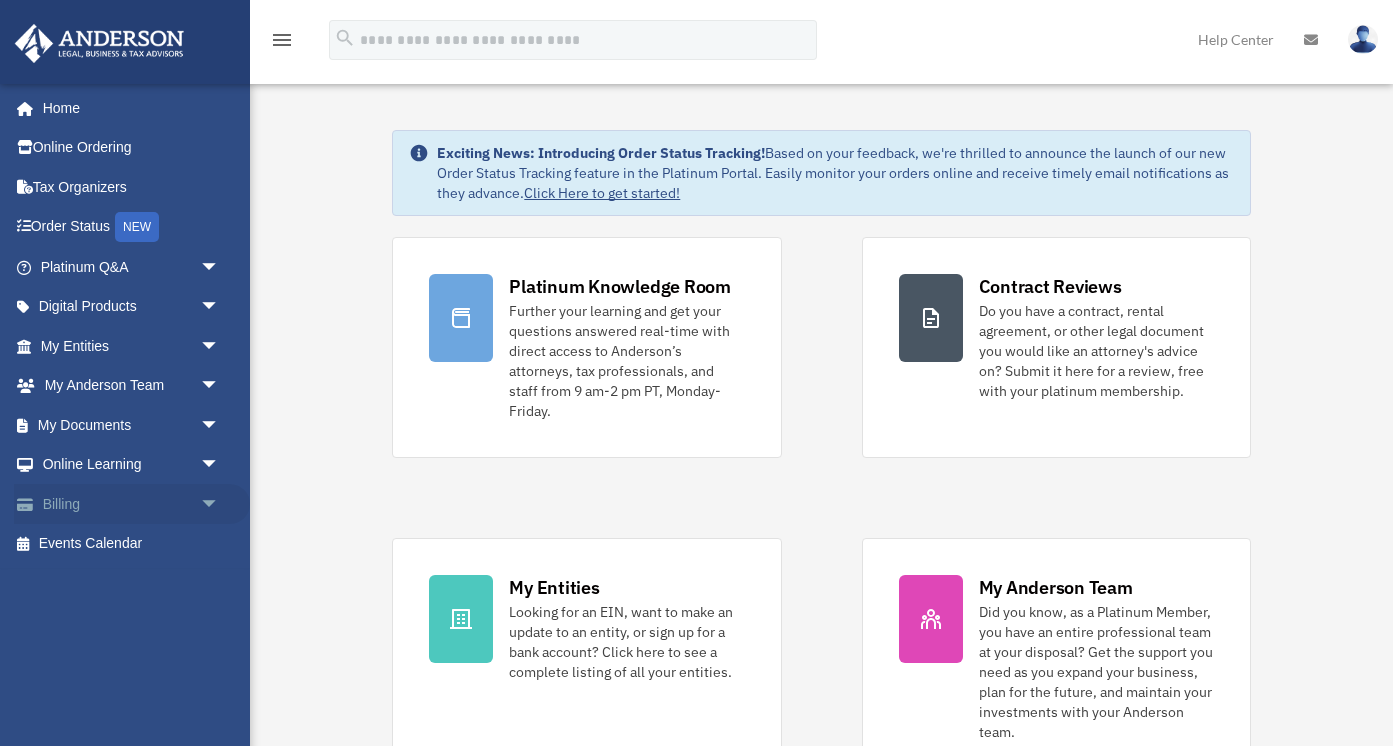 click on "arrow_drop_down" at bounding box center [220, 504] 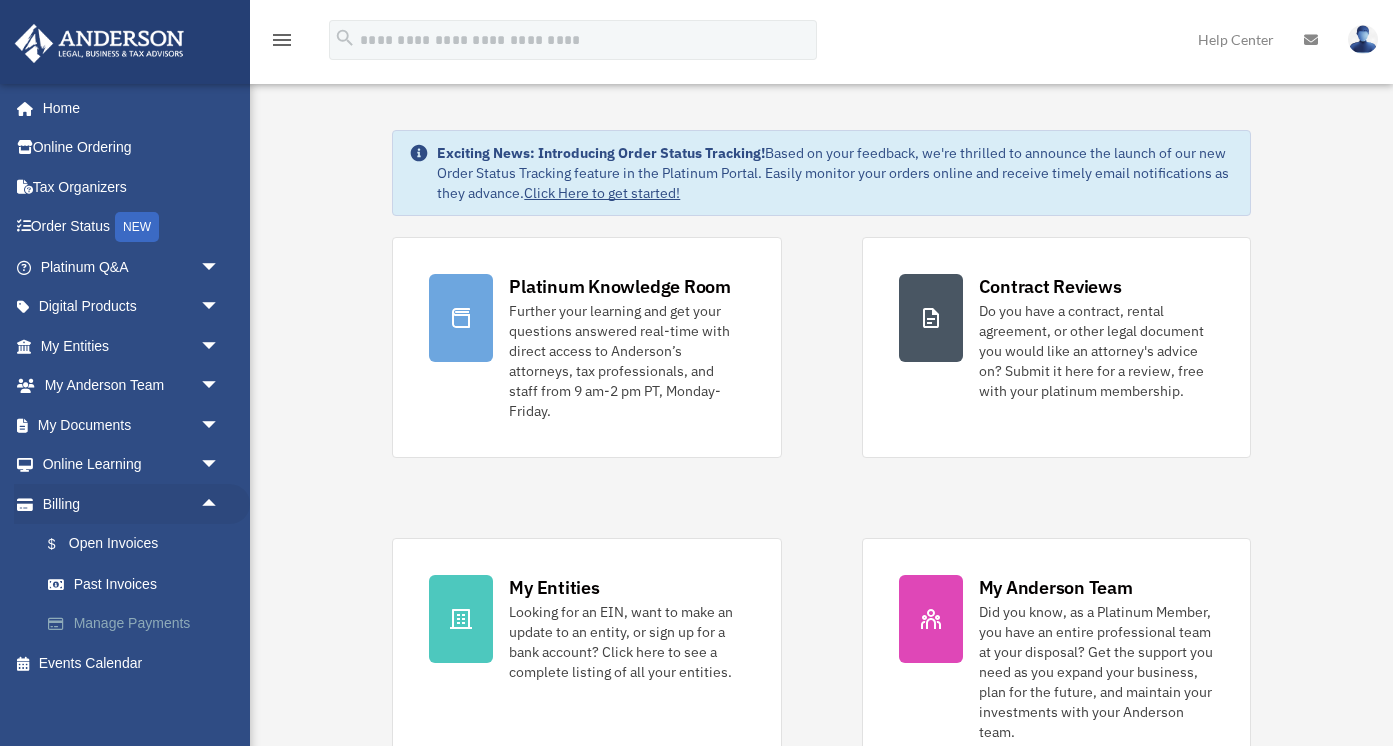 click on "Manage Payments" at bounding box center (139, 624) 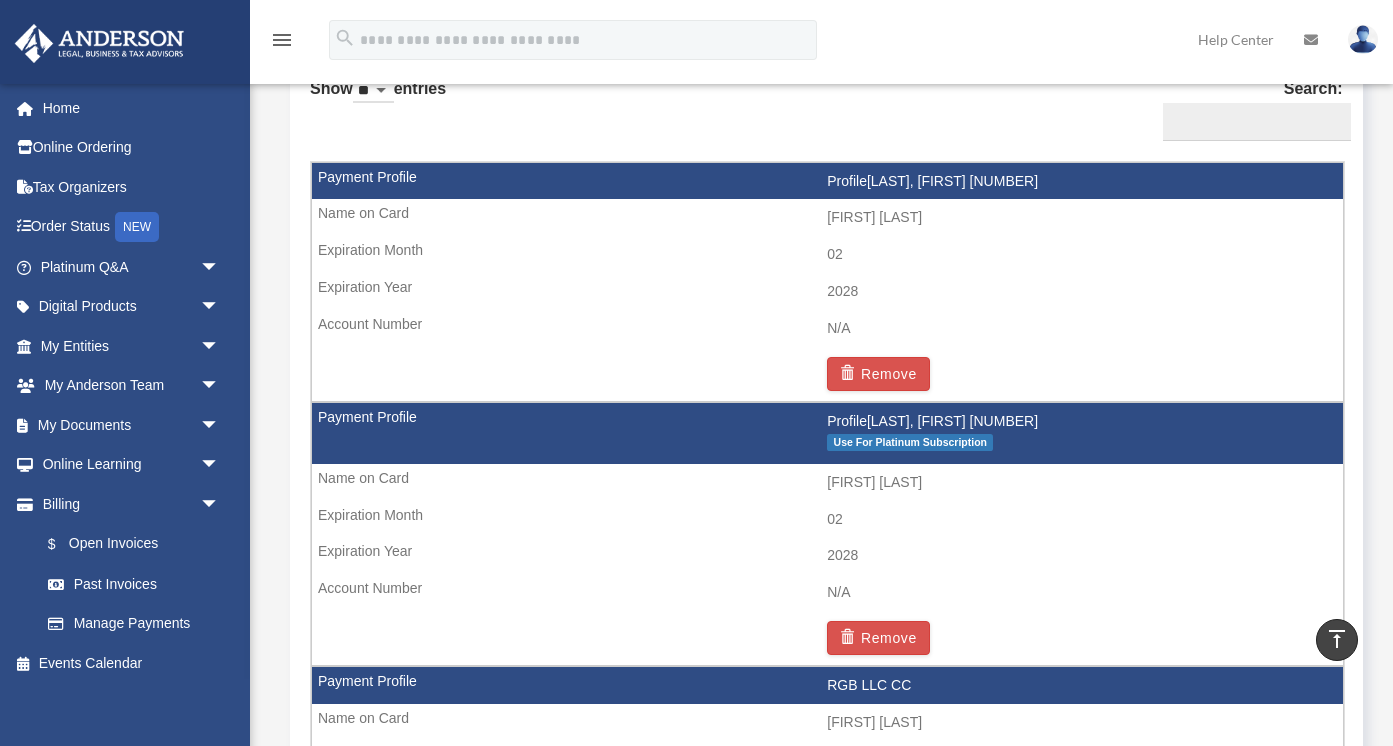 scroll, scrollTop: 1279, scrollLeft: 0, axis: vertical 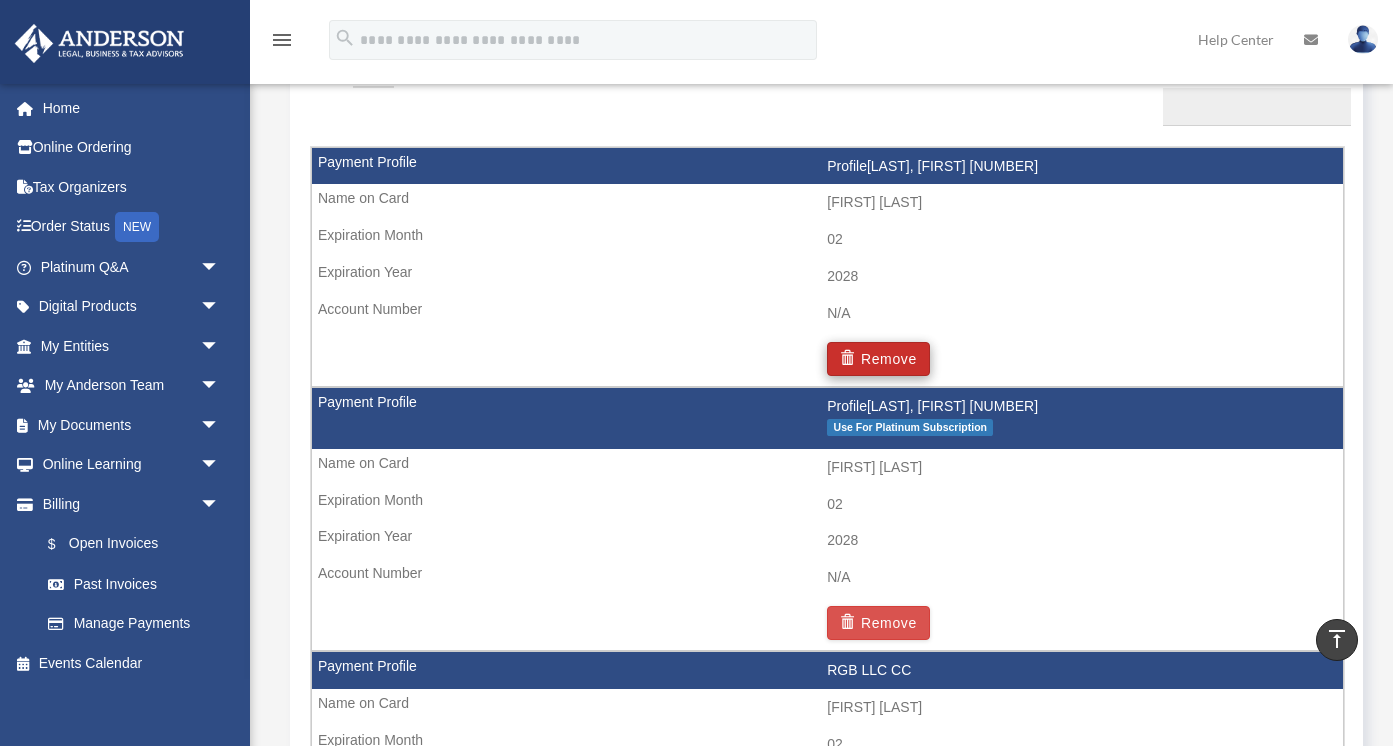 click on "Remove" at bounding box center [878, 359] 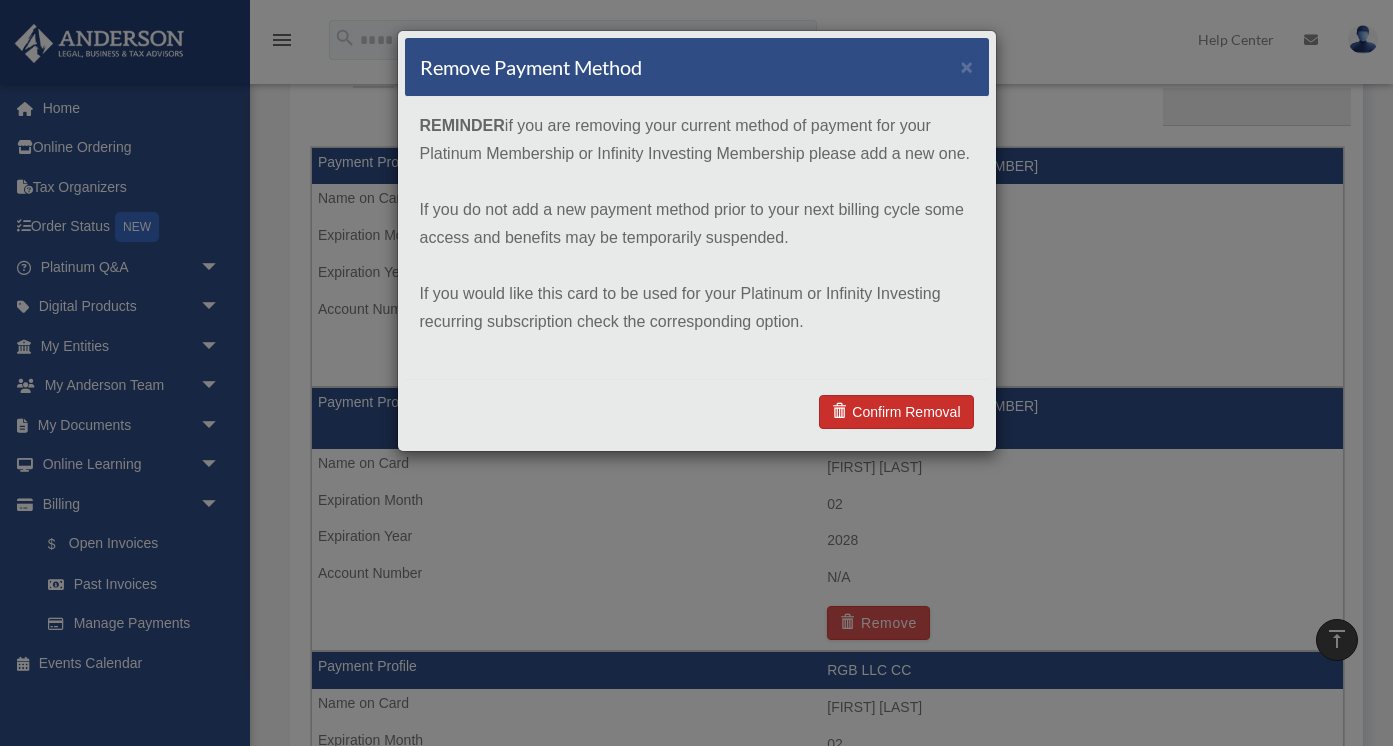 click on "Confirm Removal" at bounding box center [896, 412] 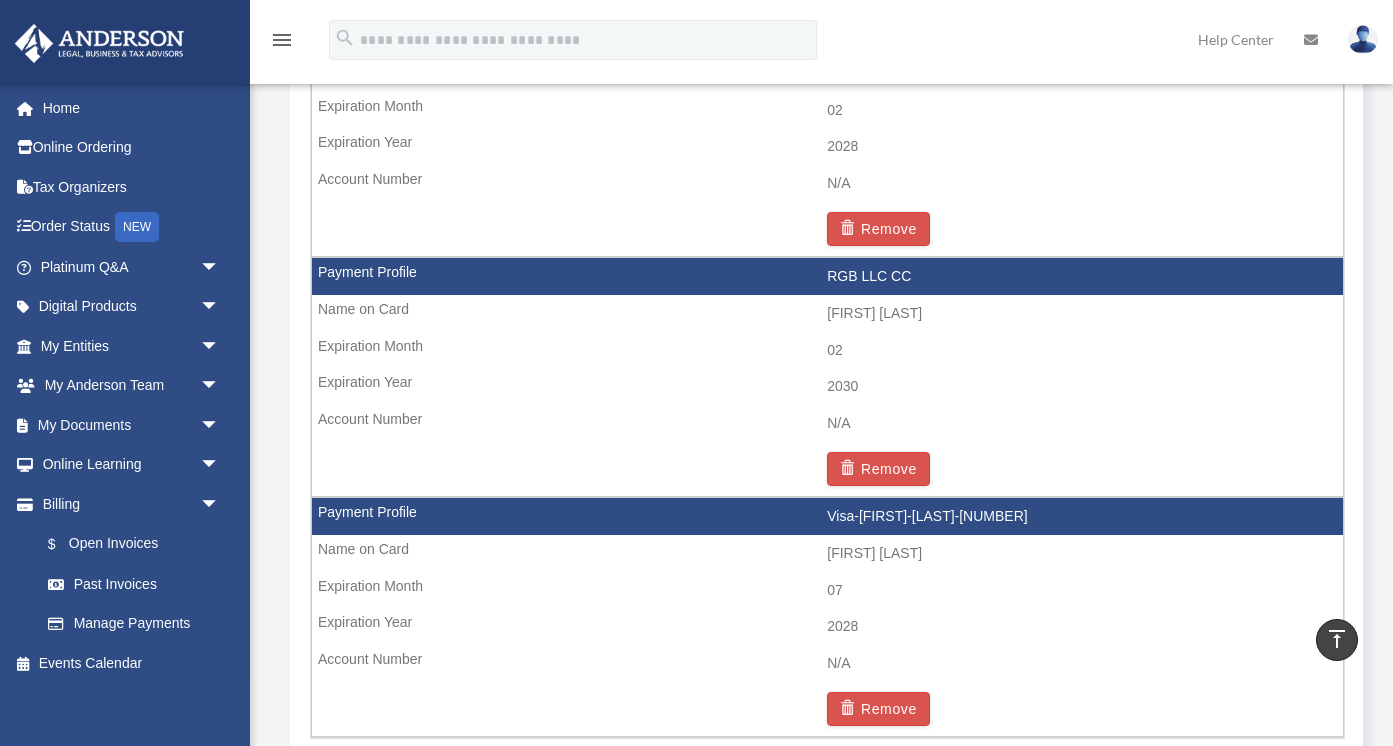 scroll, scrollTop: 1562, scrollLeft: 0, axis: vertical 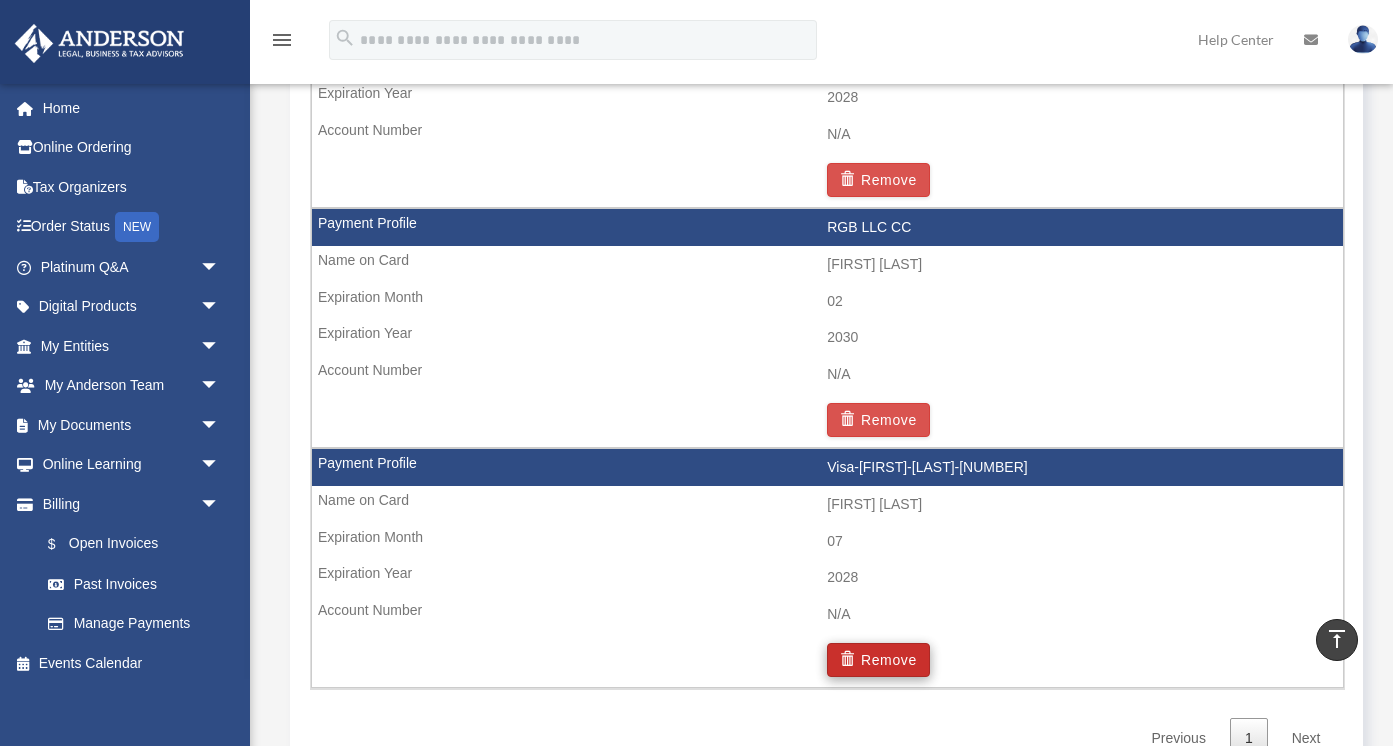 click on "Remove" at bounding box center (878, 660) 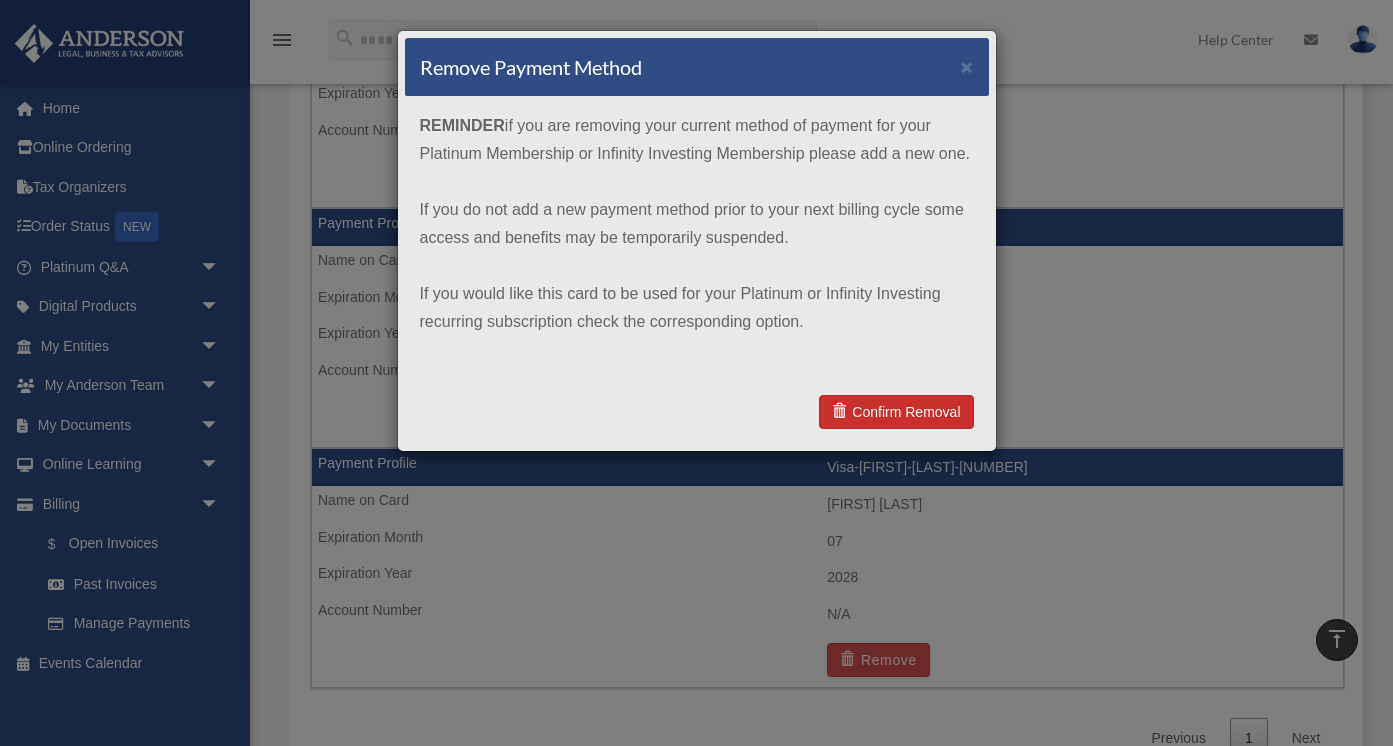 click on "Confirm Removal" at bounding box center (896, 412) 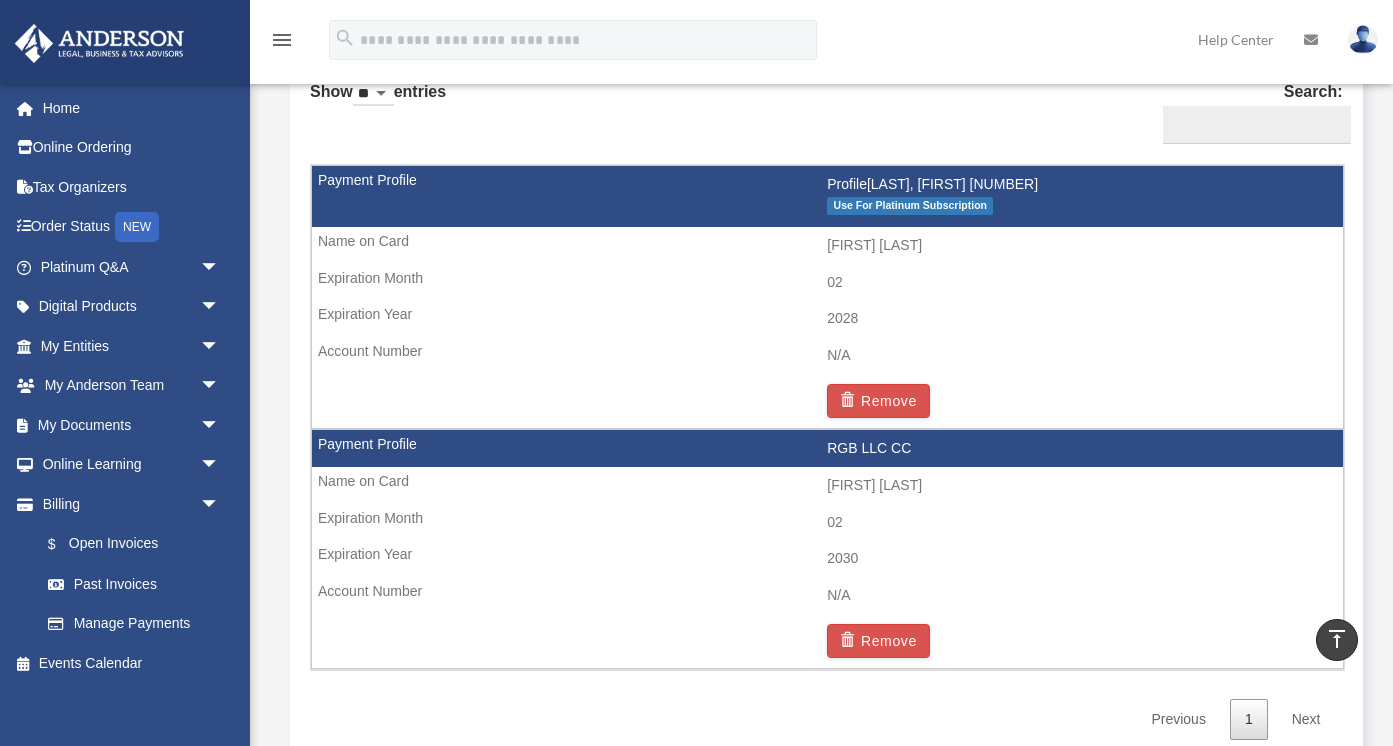 scroll, scrollTop: 1375, scrollLeft: 0, axis: vertical 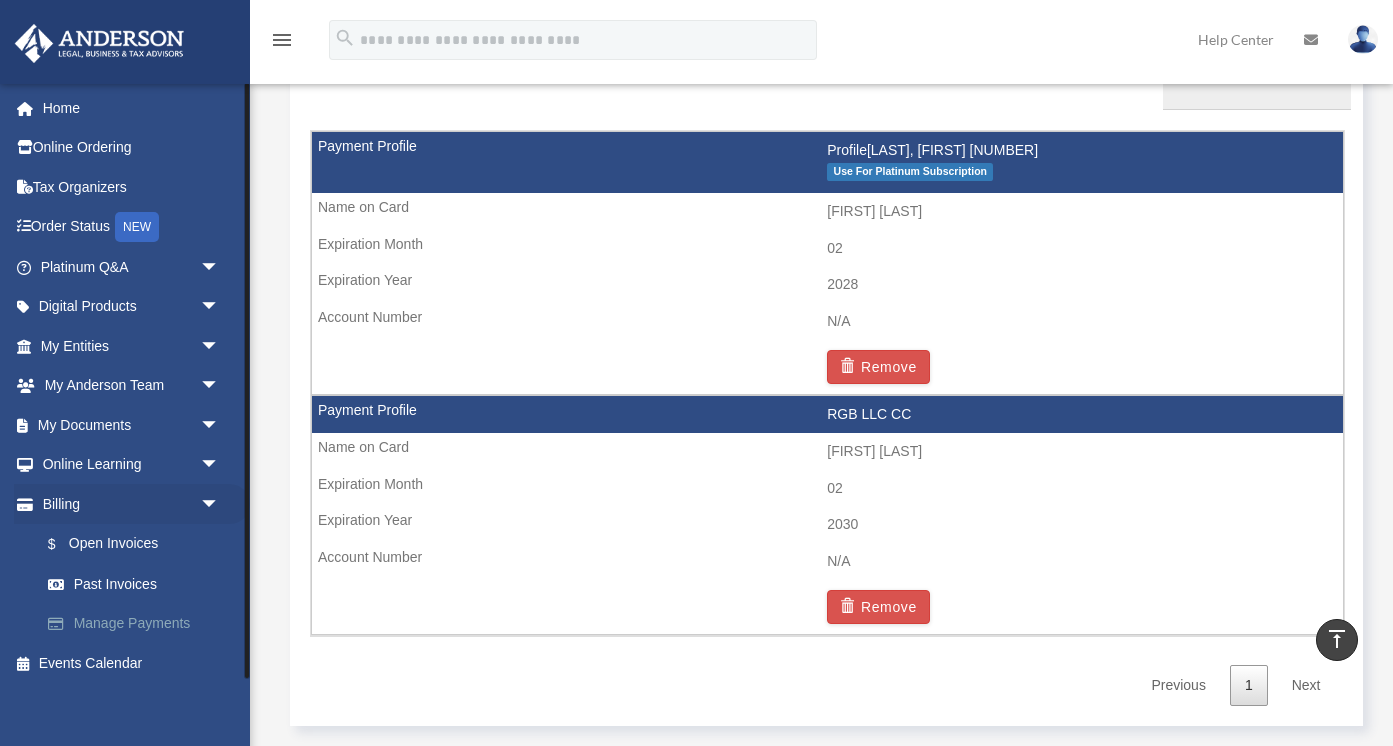 click on "Manage Payments" at bounding box center (139, 624) 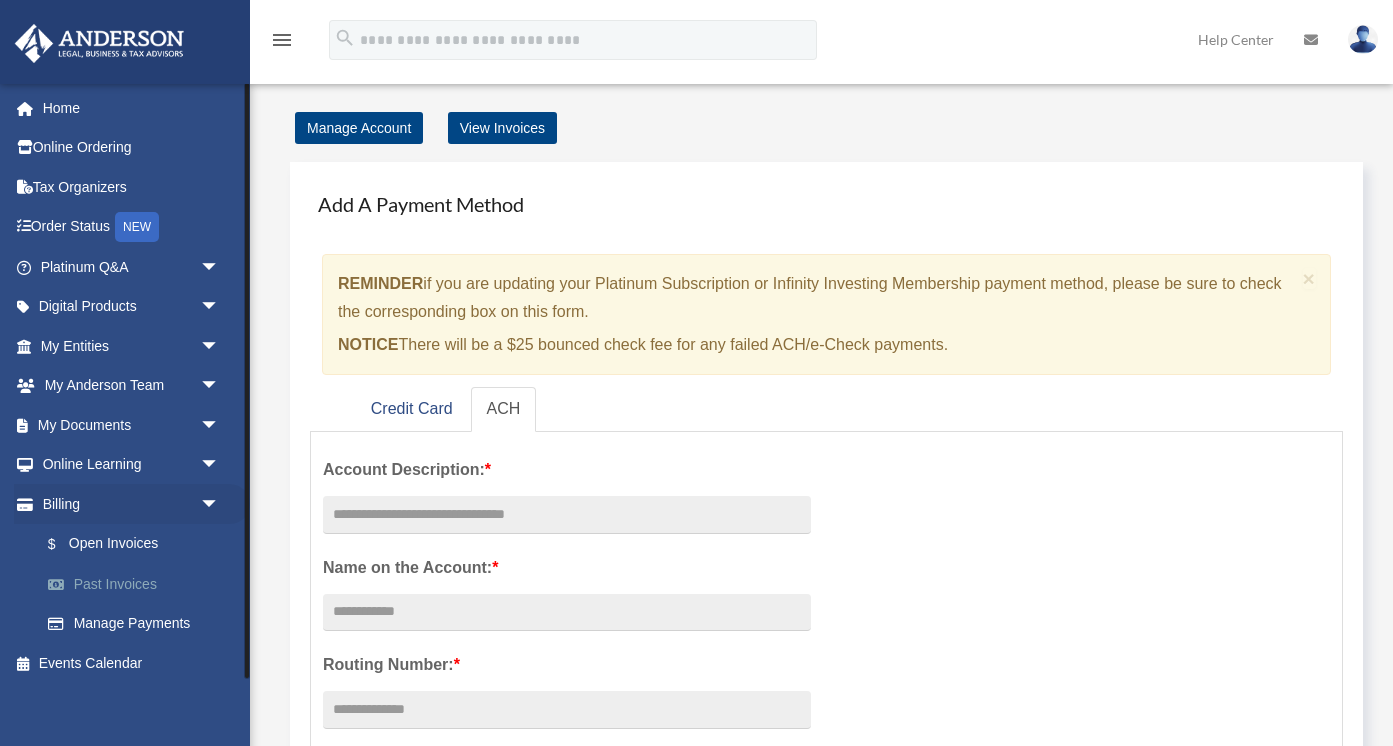 scroll, scrollTop: 0, scrollLeft: 0, axis: both 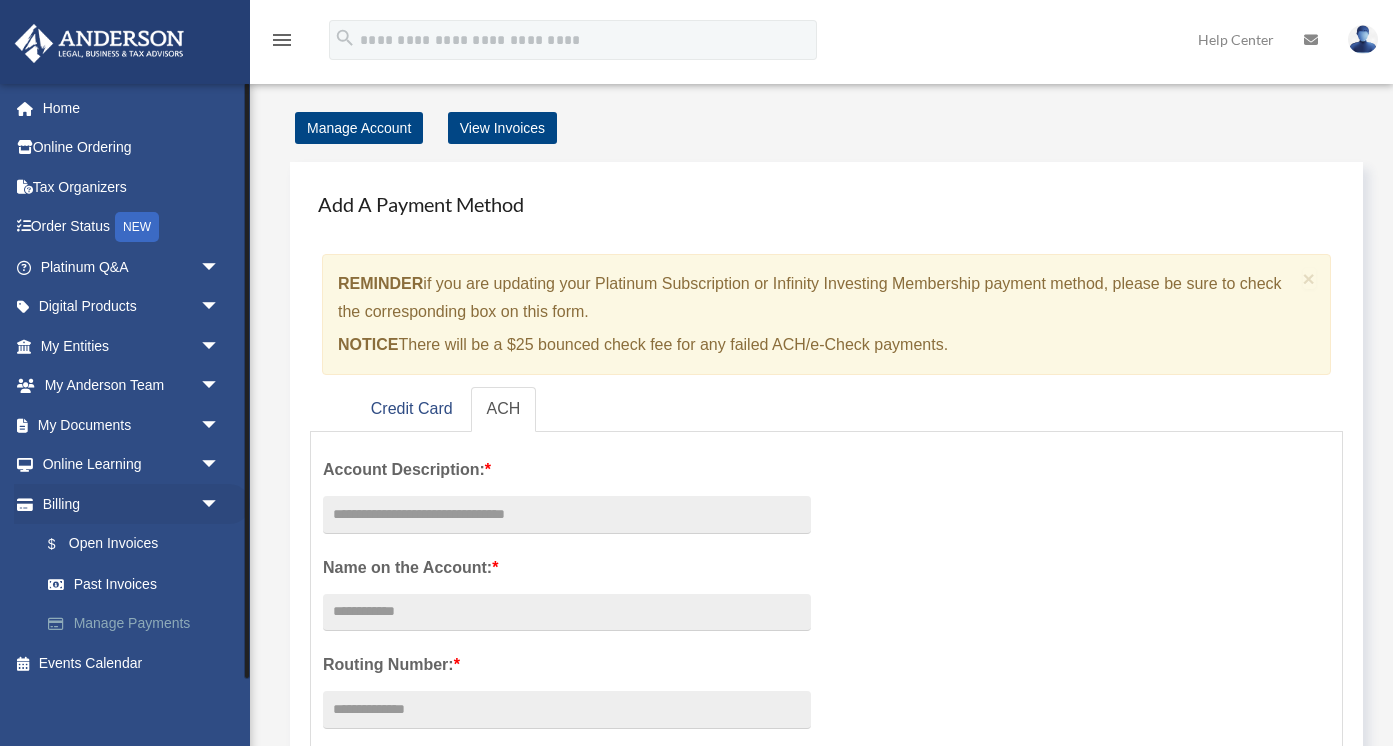 click on "Manage Payments" at bounding box center [139, 624] 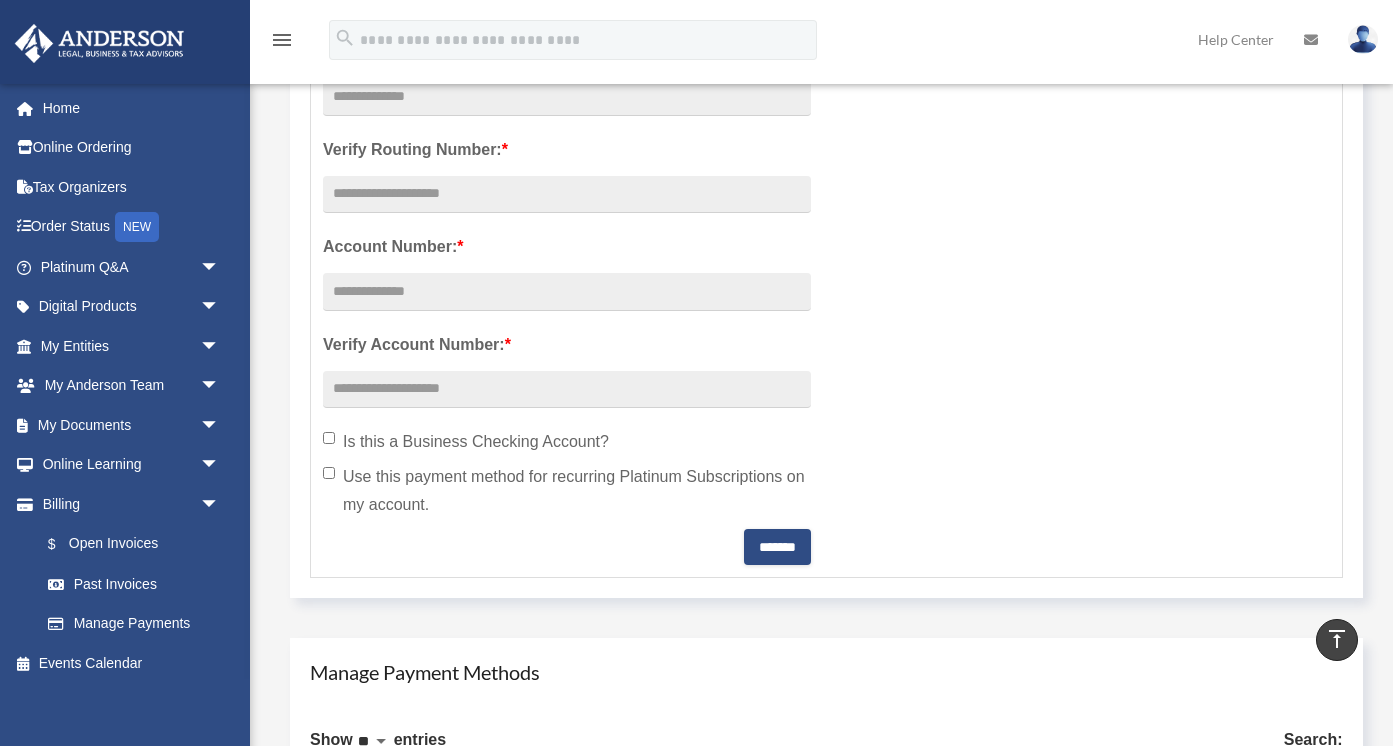 scroll, scrollTop: 408, scrollLeft: 0, axis: vertical 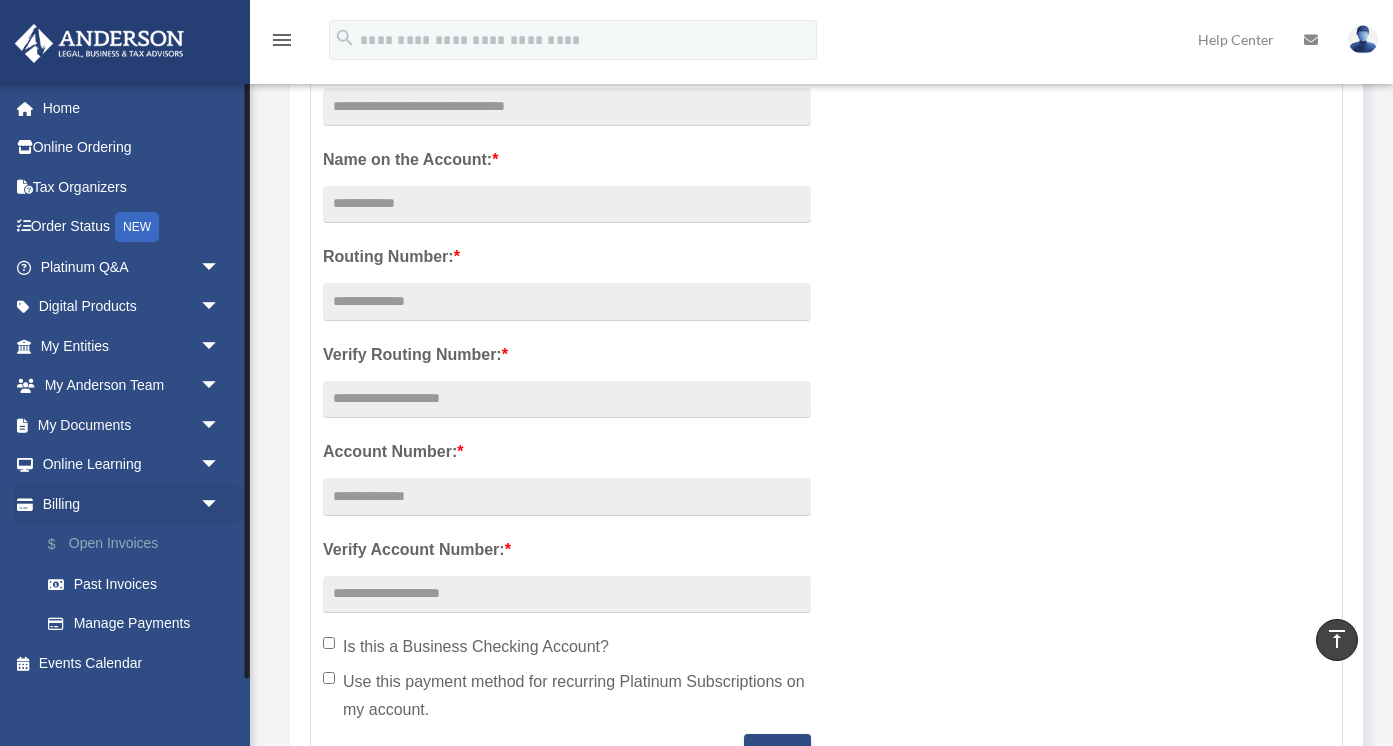 click on "$ Open Invoices" at bounding box center (139, 544) 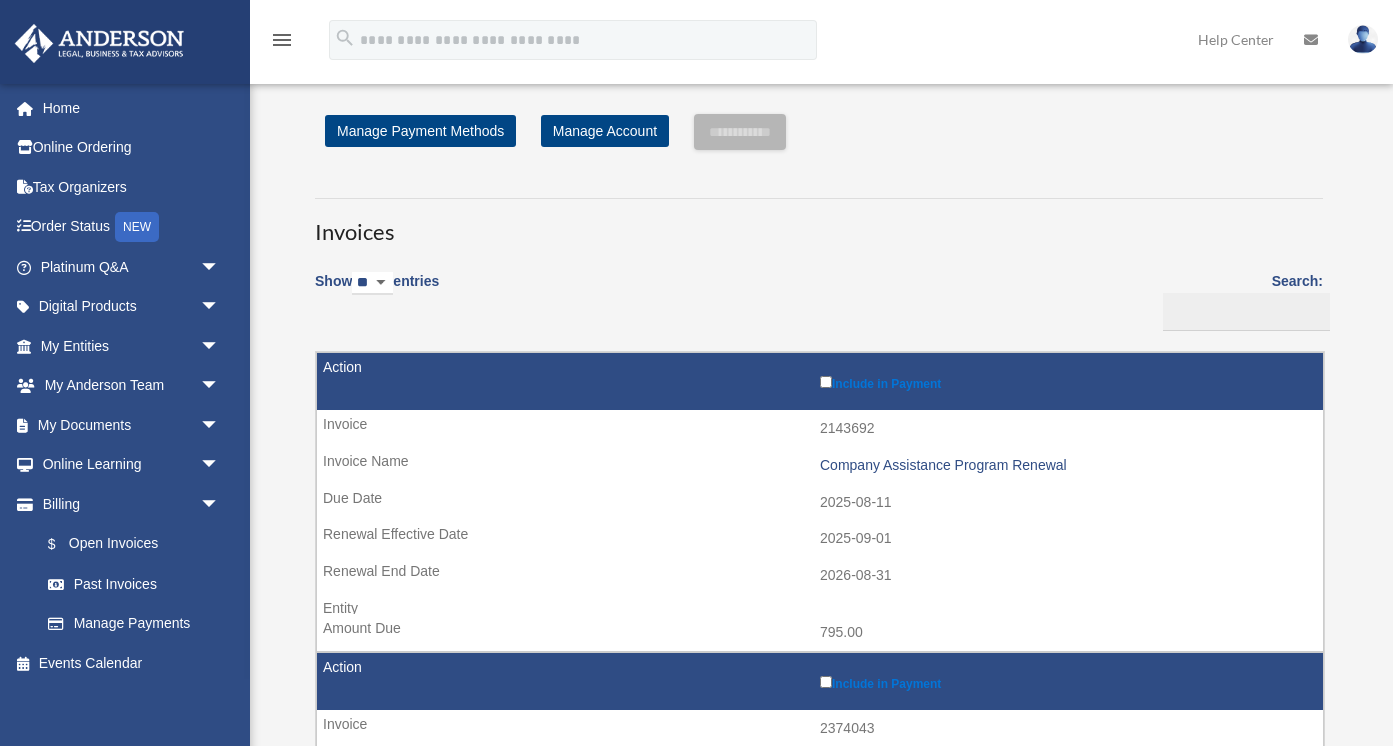 scroll, scrollTop: 0, scrollLeft: 0, axis: both 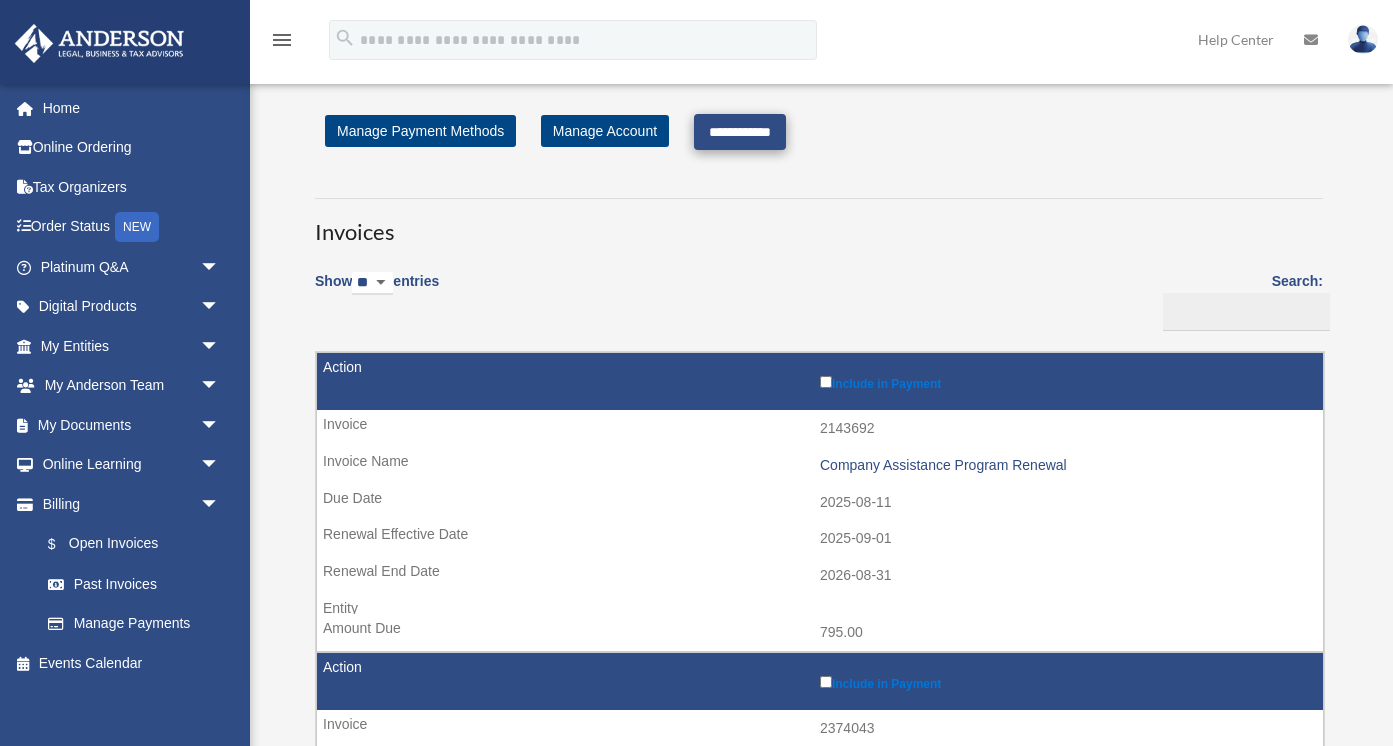 click on "**********" at bounding box center [740, 132] 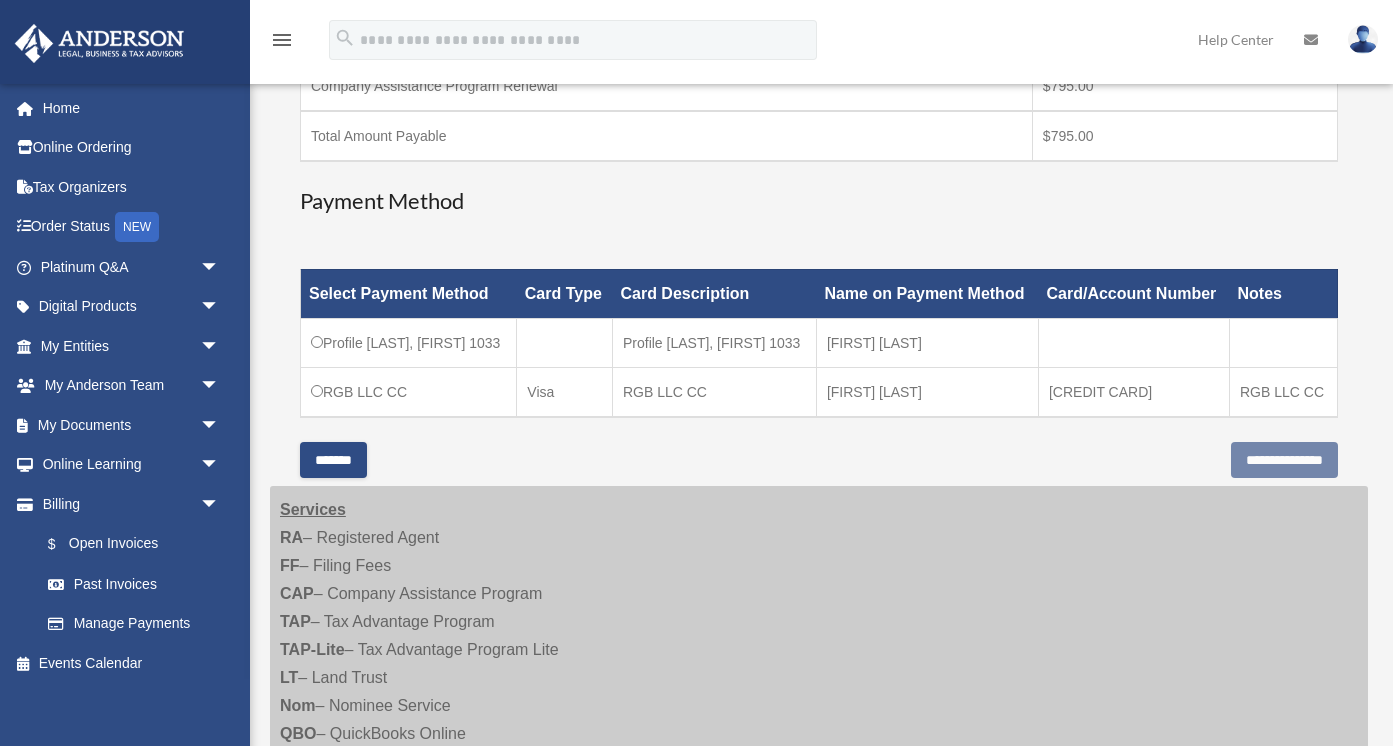 scroll, scrollTop: 401, scrollLeft: 0, axis: vertical 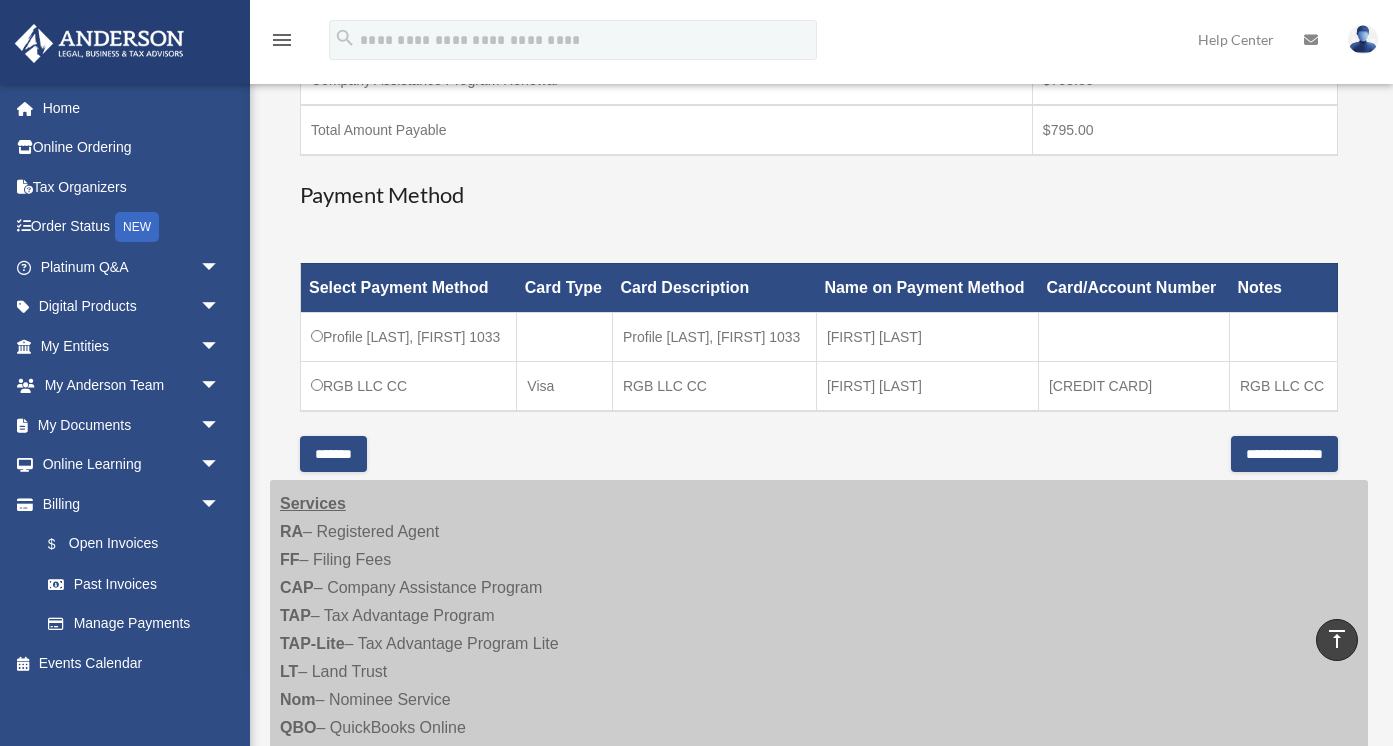 click on "Have a question? Please call us at  (725)605-8923  or email us directly at  paymentportal@andersonadvisors.com
We're available M-F 8 AM to 5 PM Pacific Time.
Summary of Payment
Name
Amount Due
Company Assistance Program Renewal  $795.00
Total Amount Payable
$795.00
Payment Method" at bounding box center (819, 106) 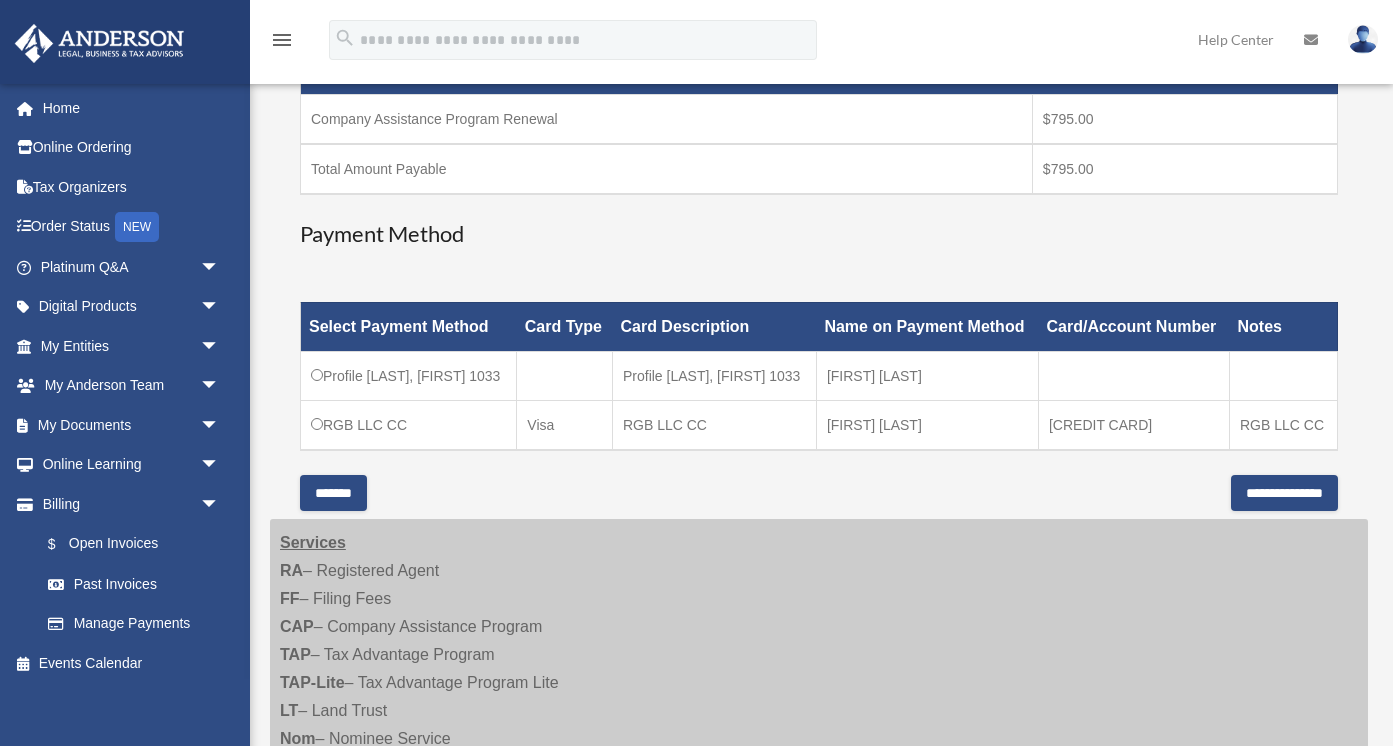 scroll, scrollTop: 364, scrollLeft: 0, axis: vertical 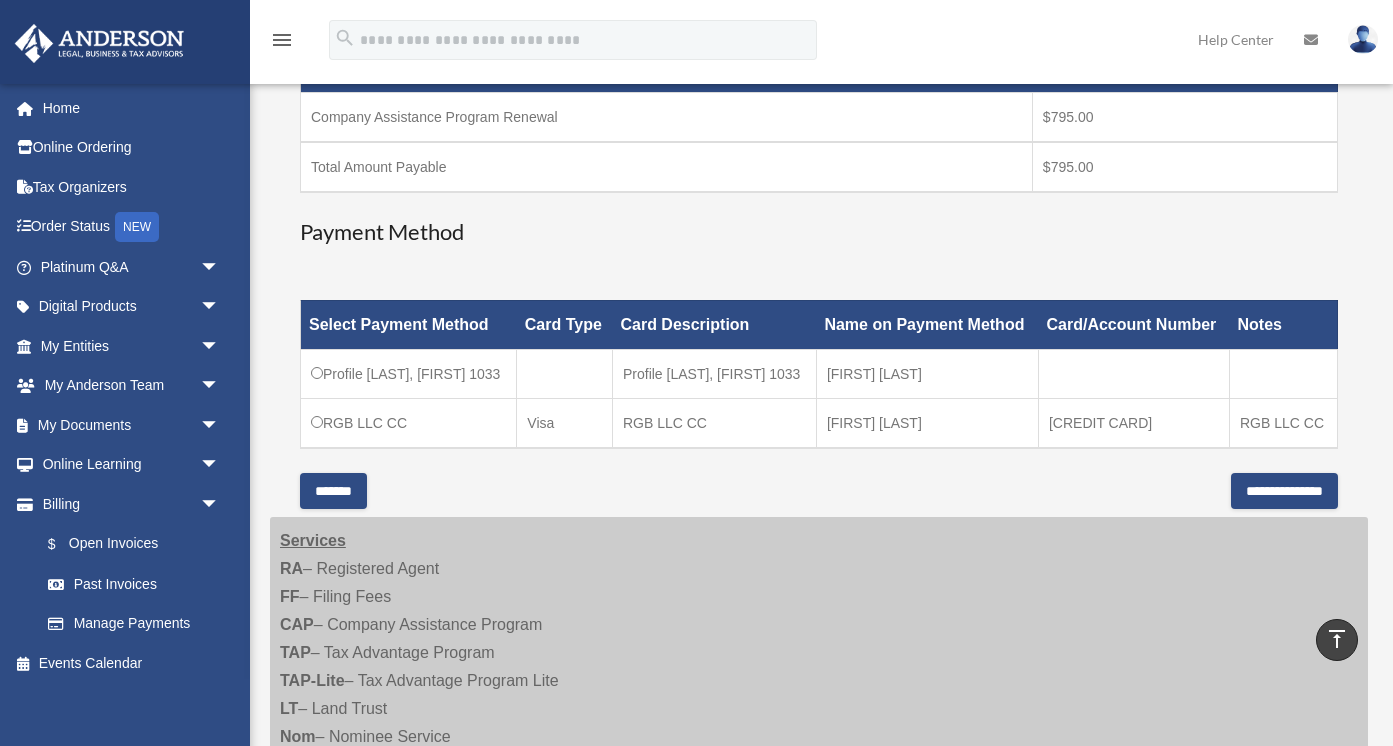 click on "Select Payment Method
Card Type
Card Description
Name on Payment Method
Card/Account Number
Notes
Profile Aguirre, Adolfo 1033
Profile Aguirre, Adolfo 1033
Adolfo Aguirre
RGB LLC CC Visa RGB LLC CC" at bounding box center [819, 374] 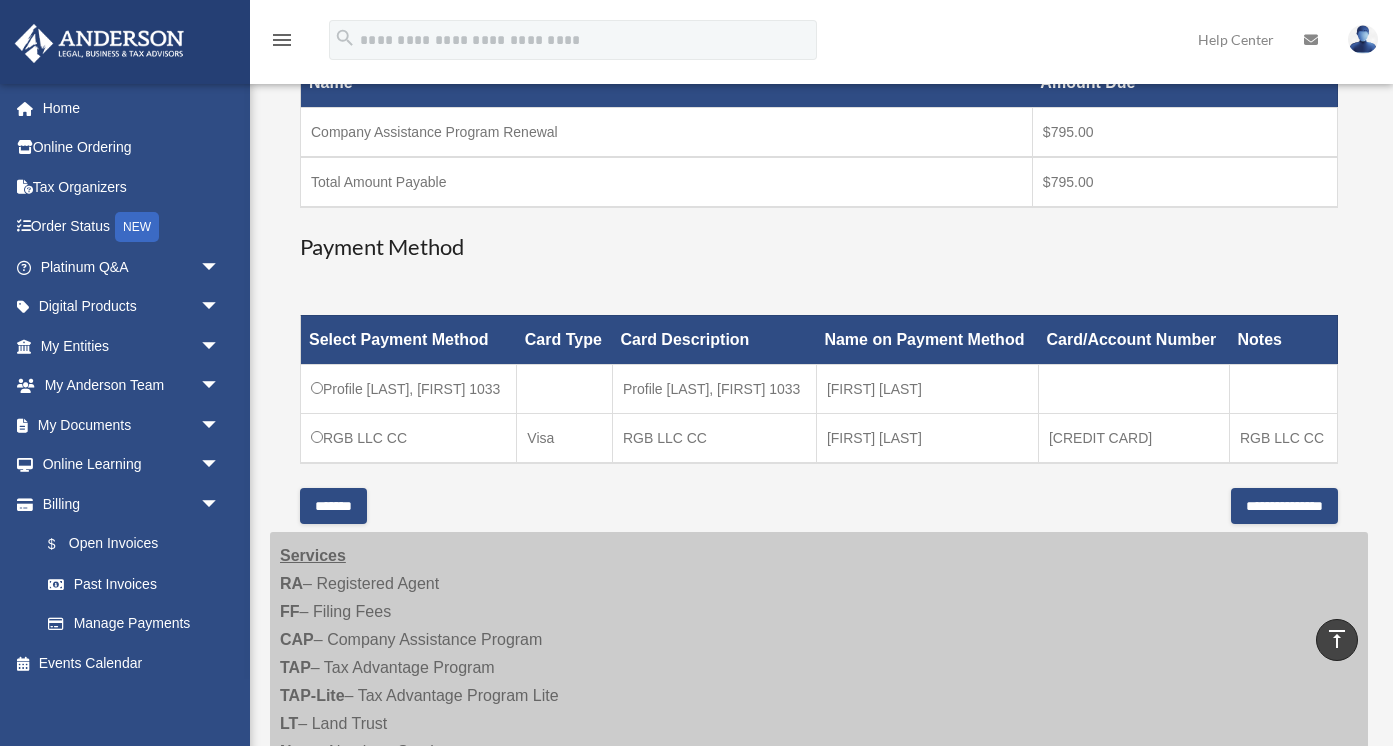 scroll, scrollTop: 352, scrollLeft: 0, axis: vertical 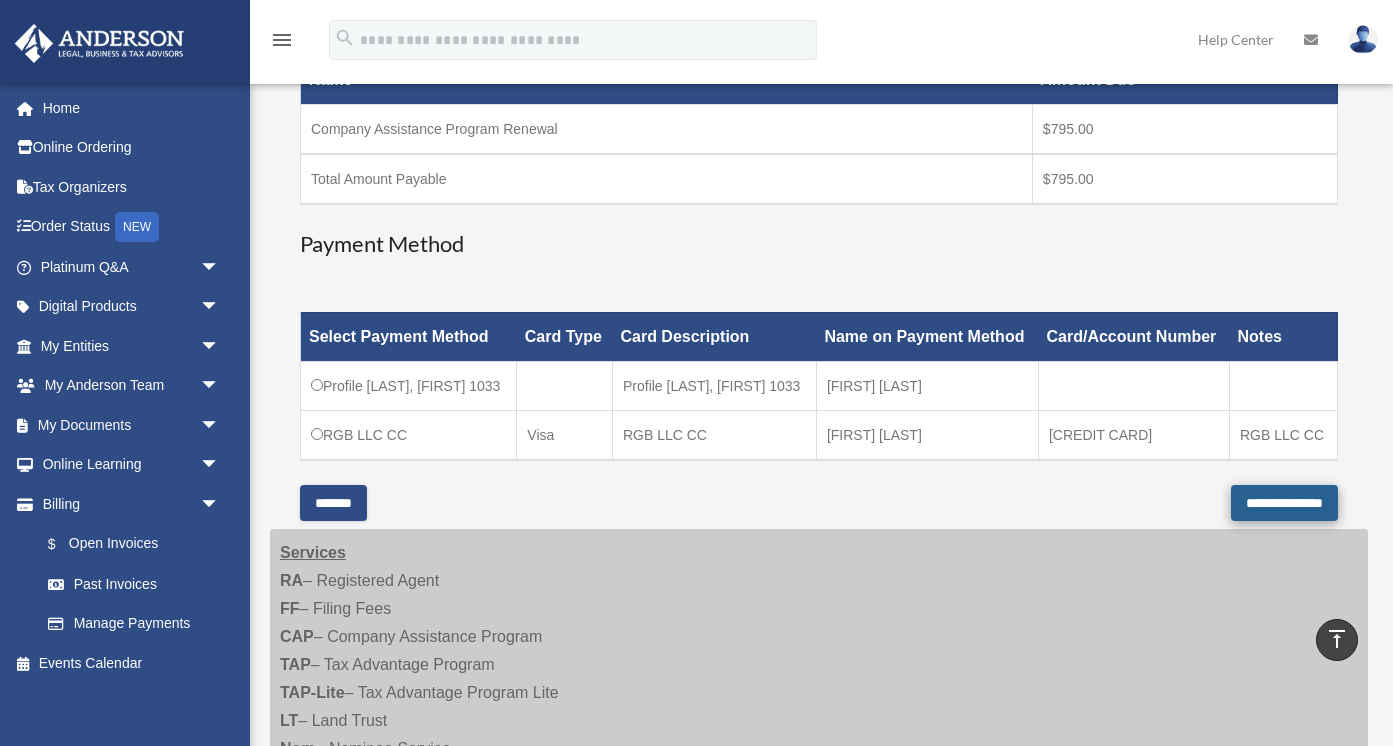 click on "**********" at bounding box center (1284, 503) 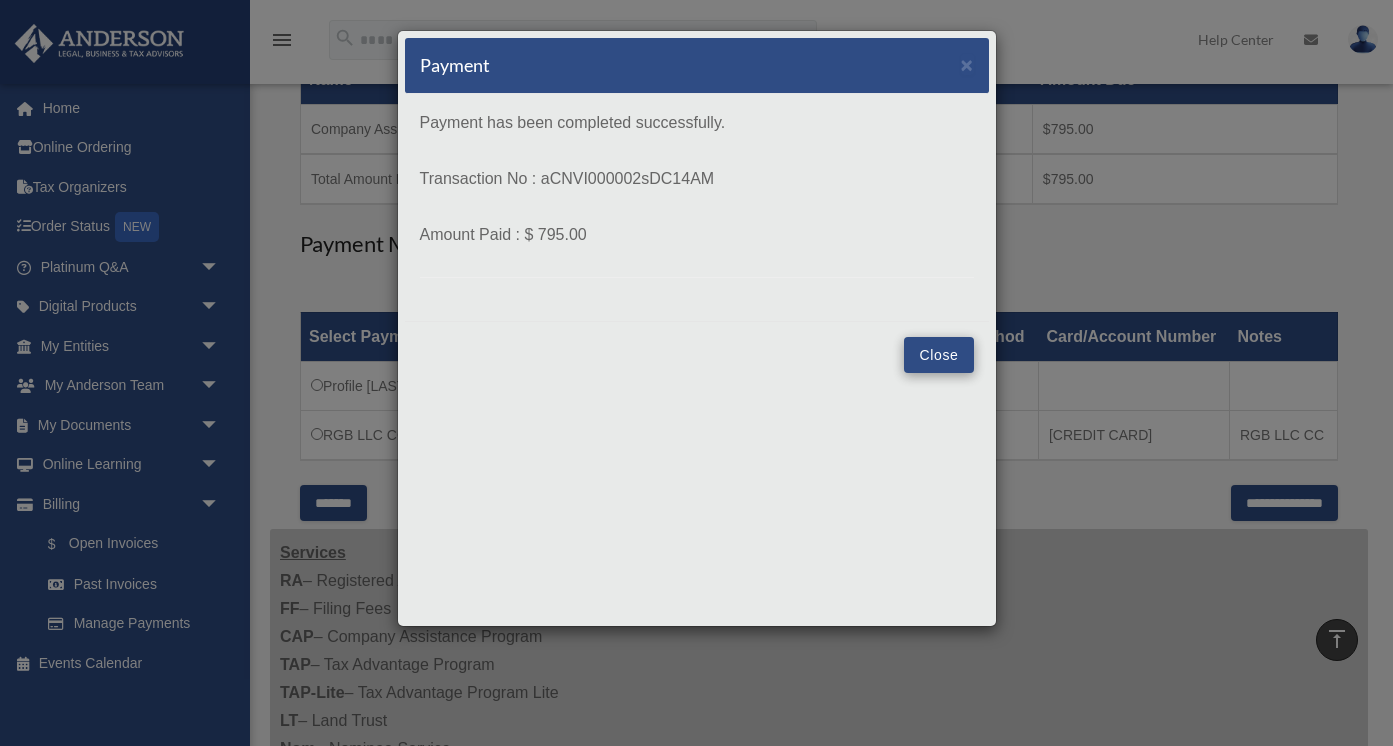 click on "Close" at bounding box center (938, 355) 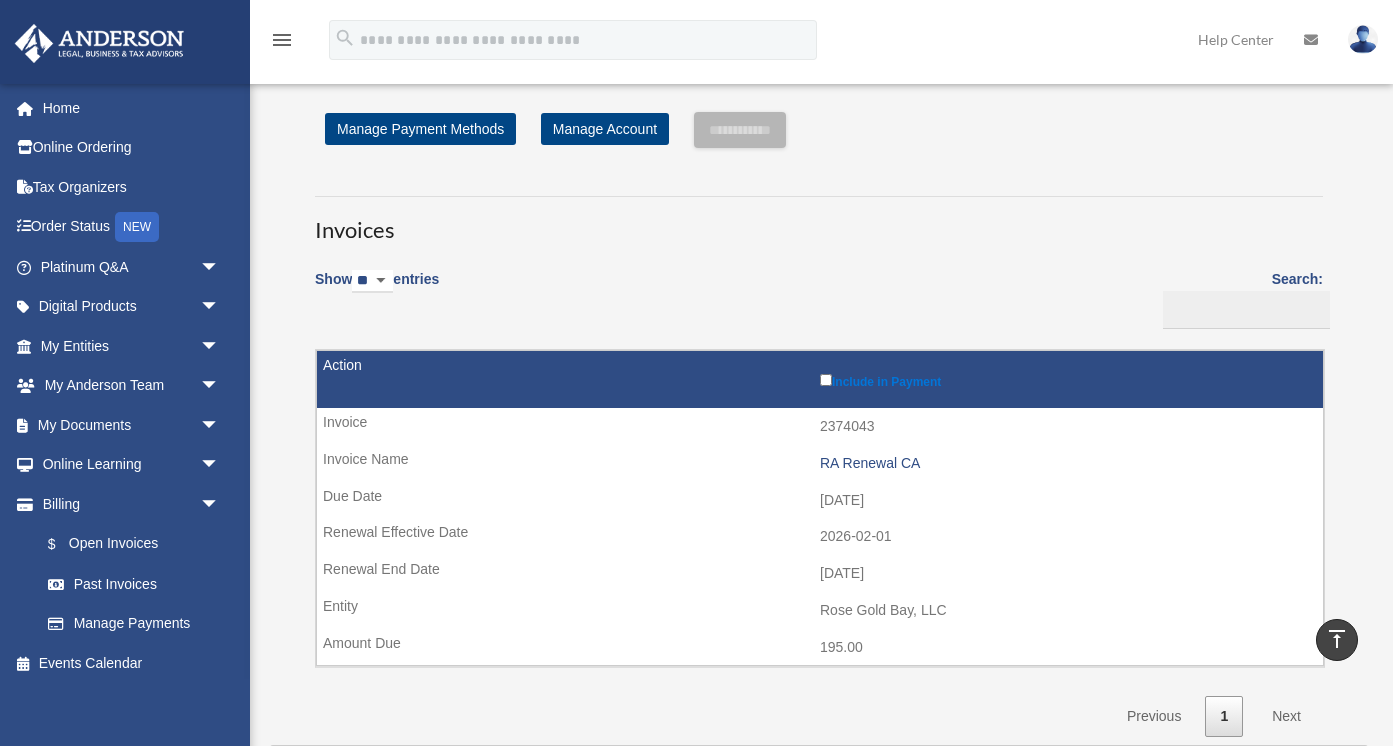 scroll, scrollTop: 0, scrollLeft: 0, axis: both 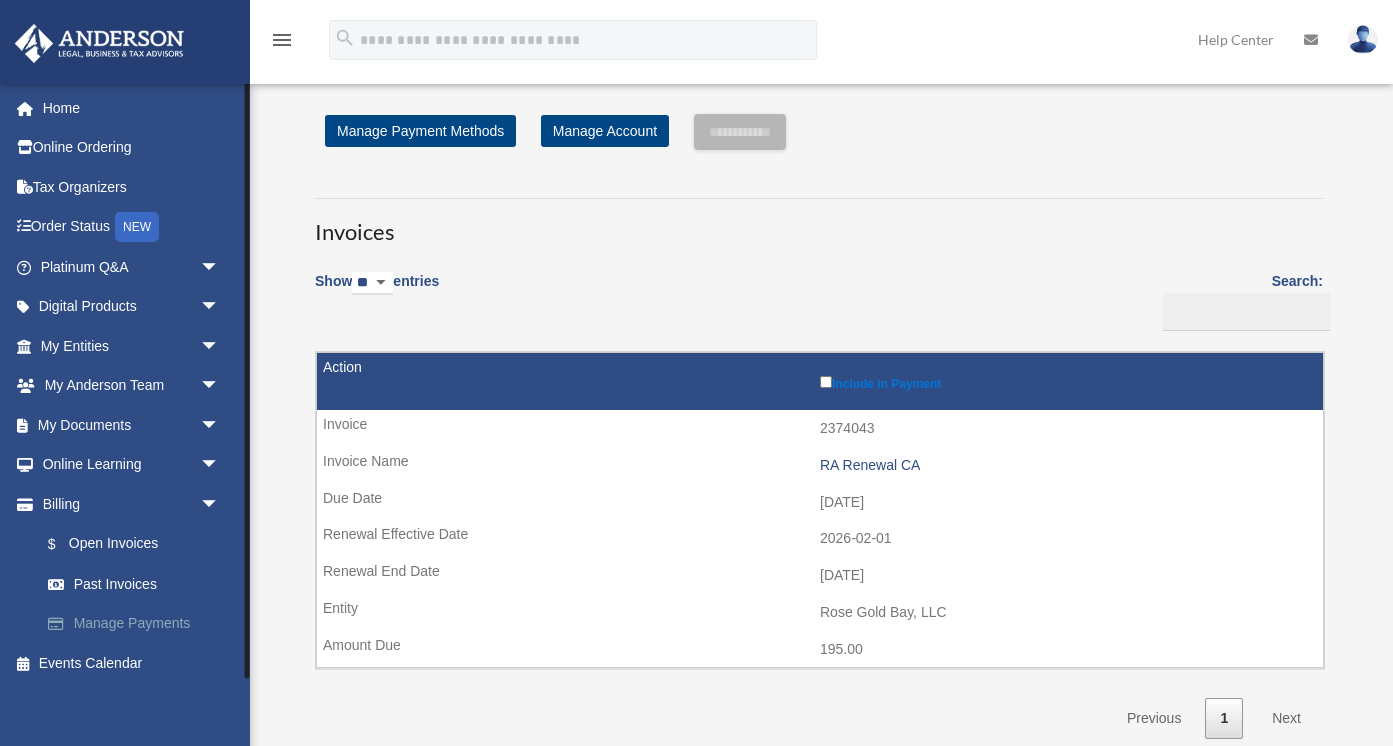 click on "Manage Payments" at bounding box center (139, 624) 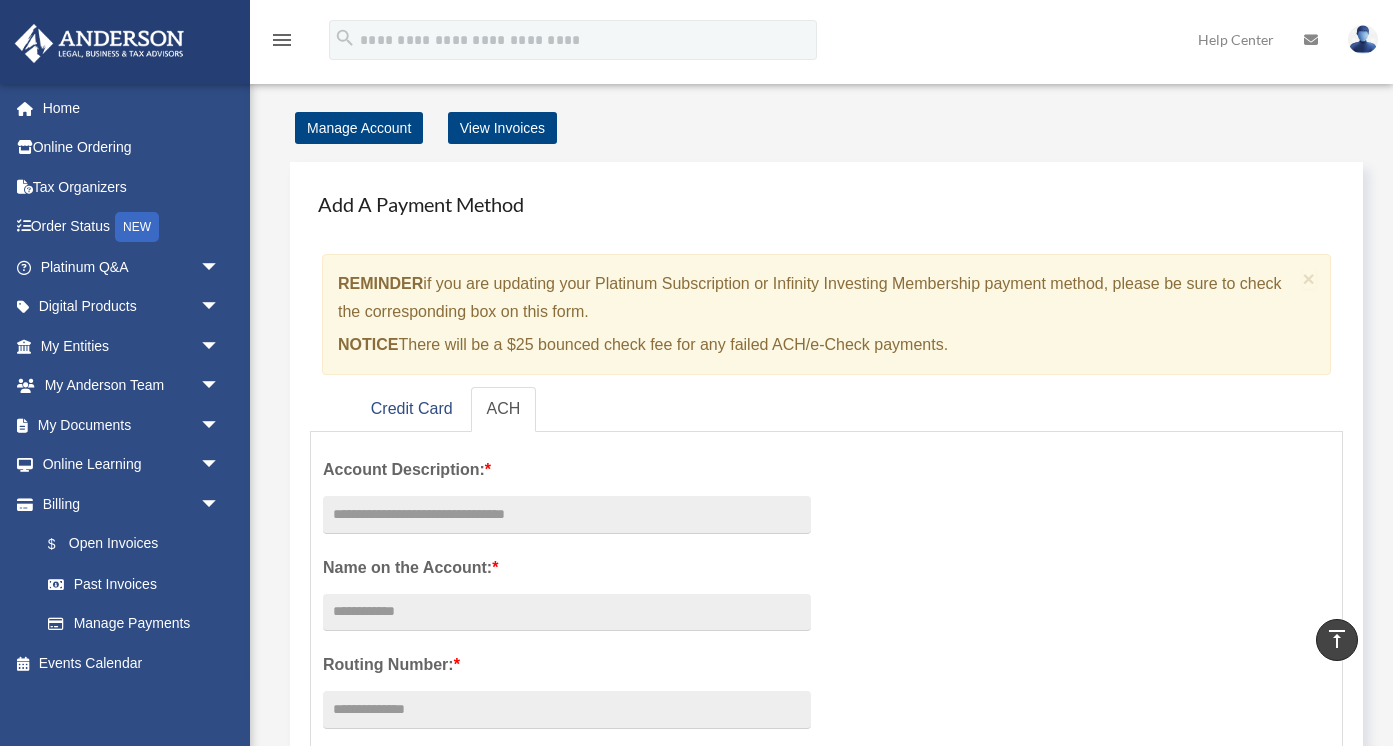 scroll, scrollTop: 0, scrollLeft: 0, axis: both 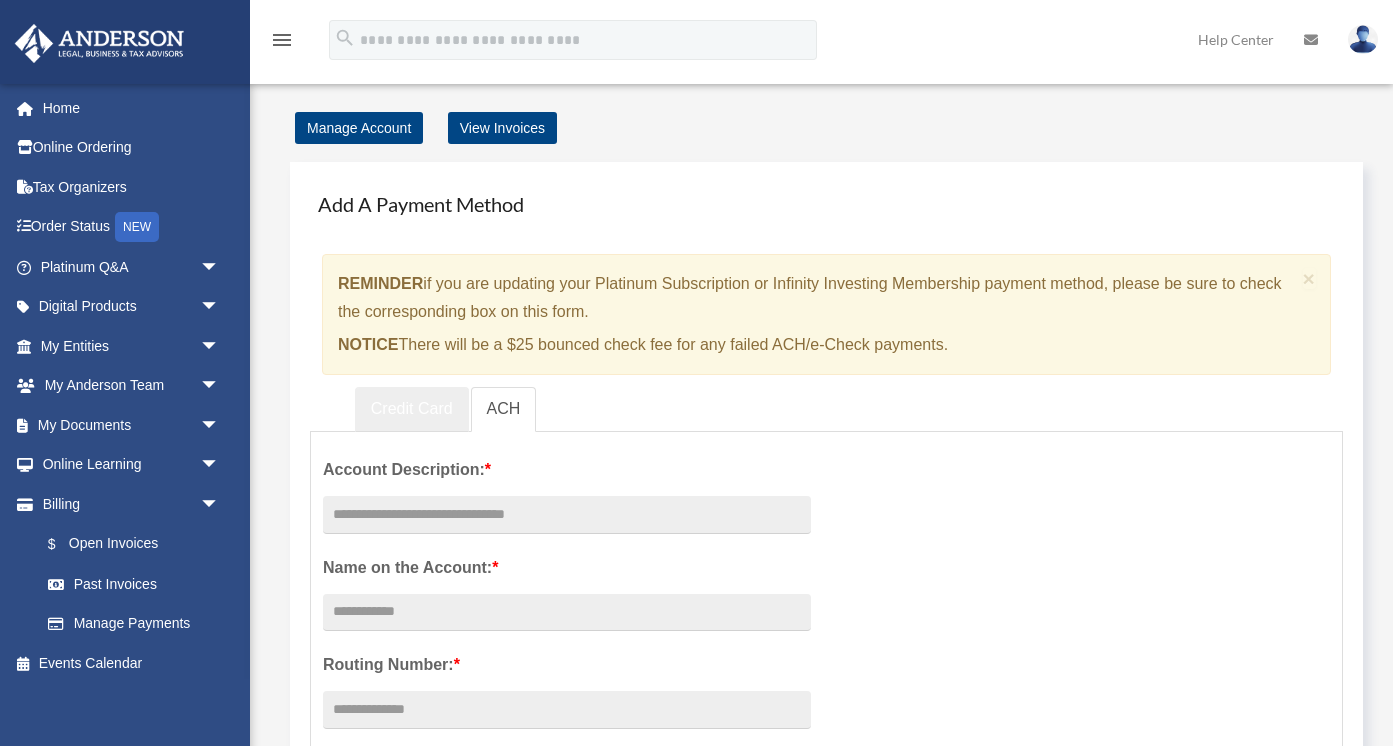 click on "Credit Card" at bounding box center [412, 409] 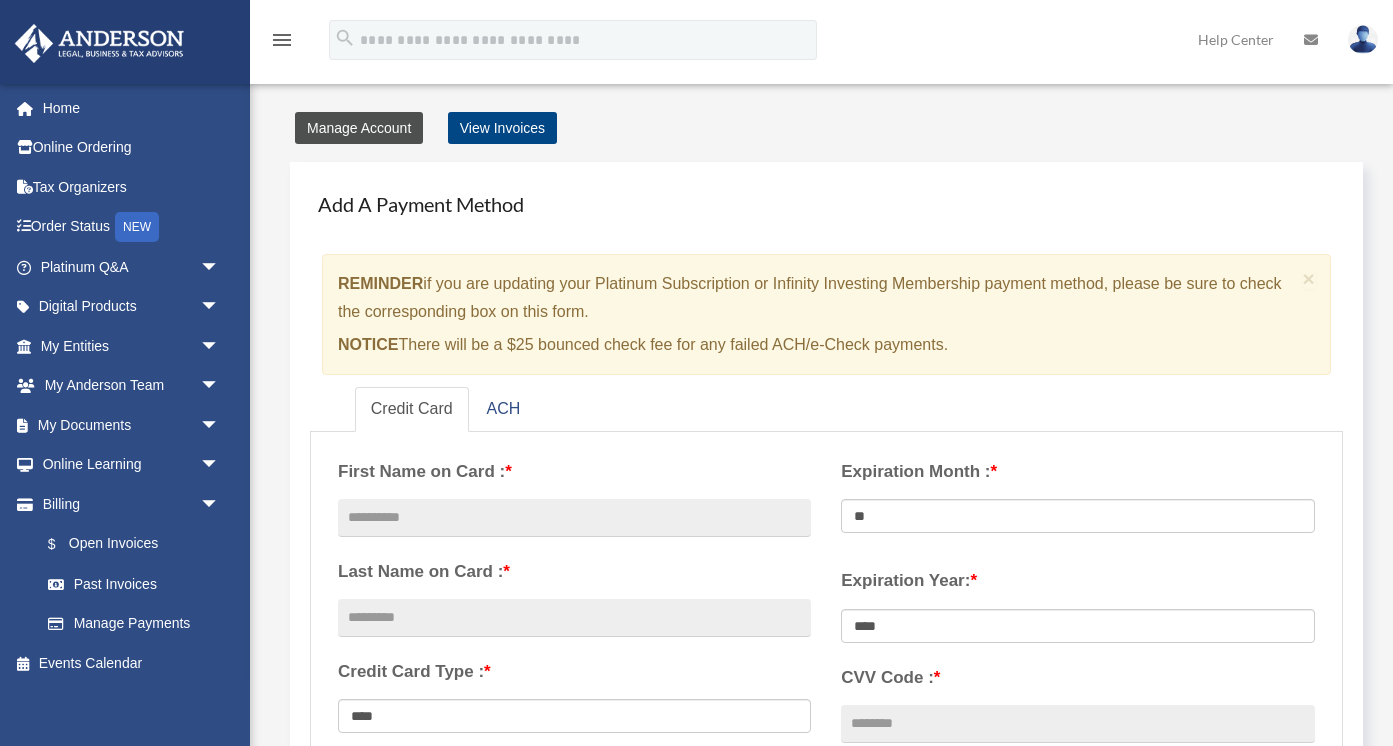 scroll, scrollTop: 0, scrollLeft: 0, axis: both 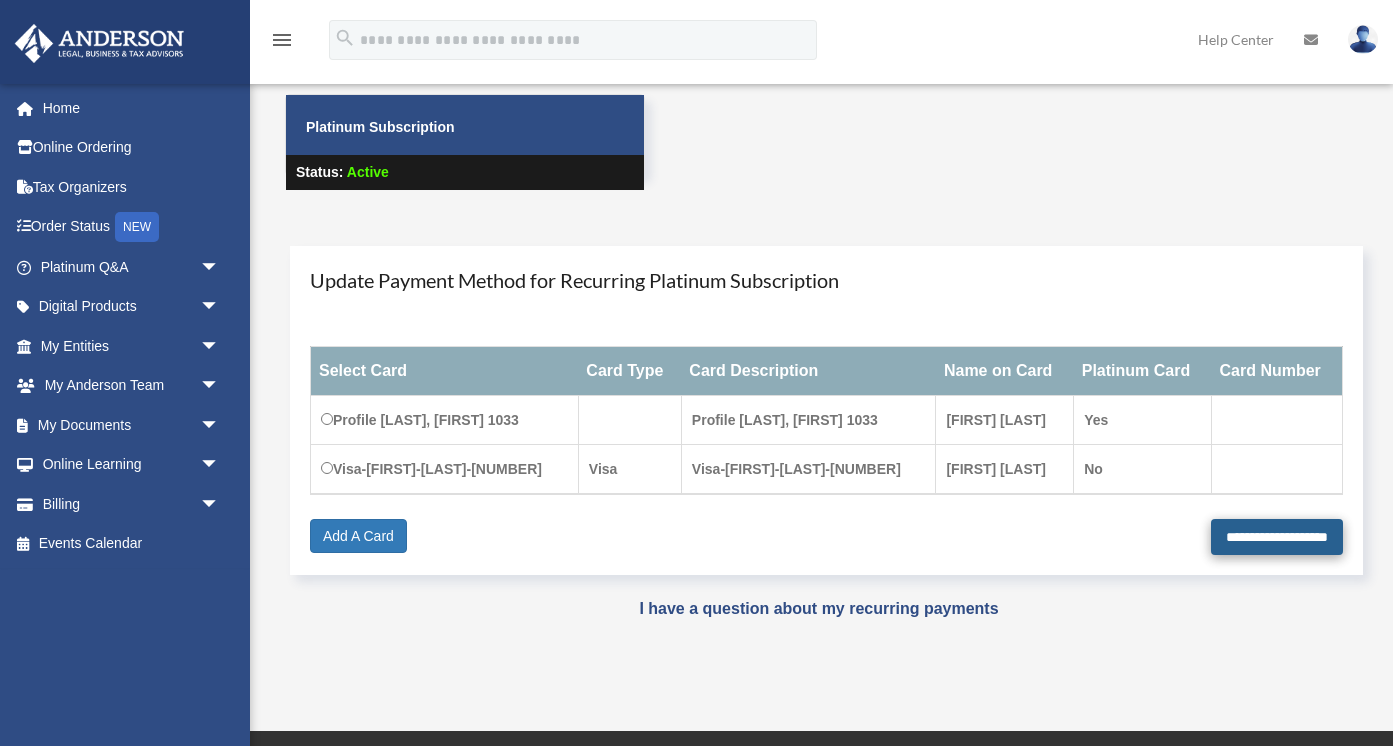 click on "**********" at bounding box center [1277, 537] 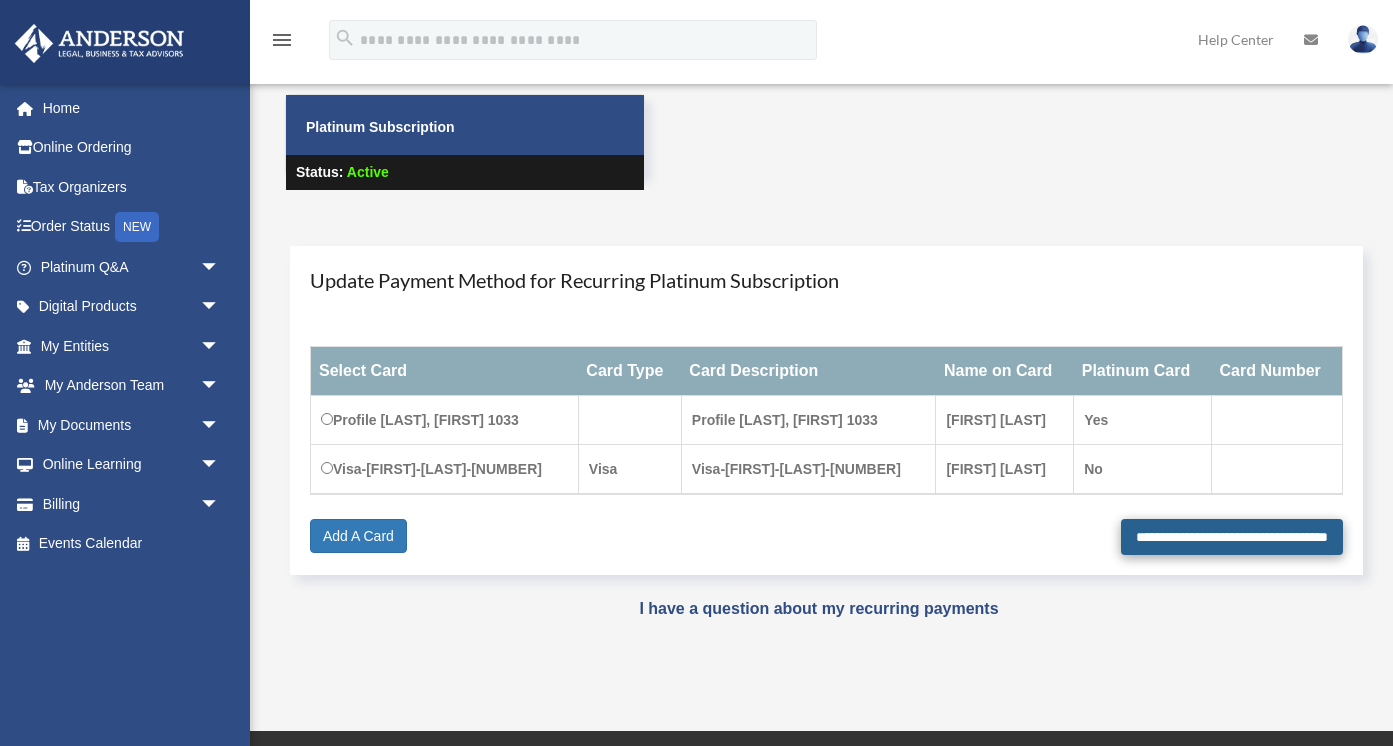 type on "**********" 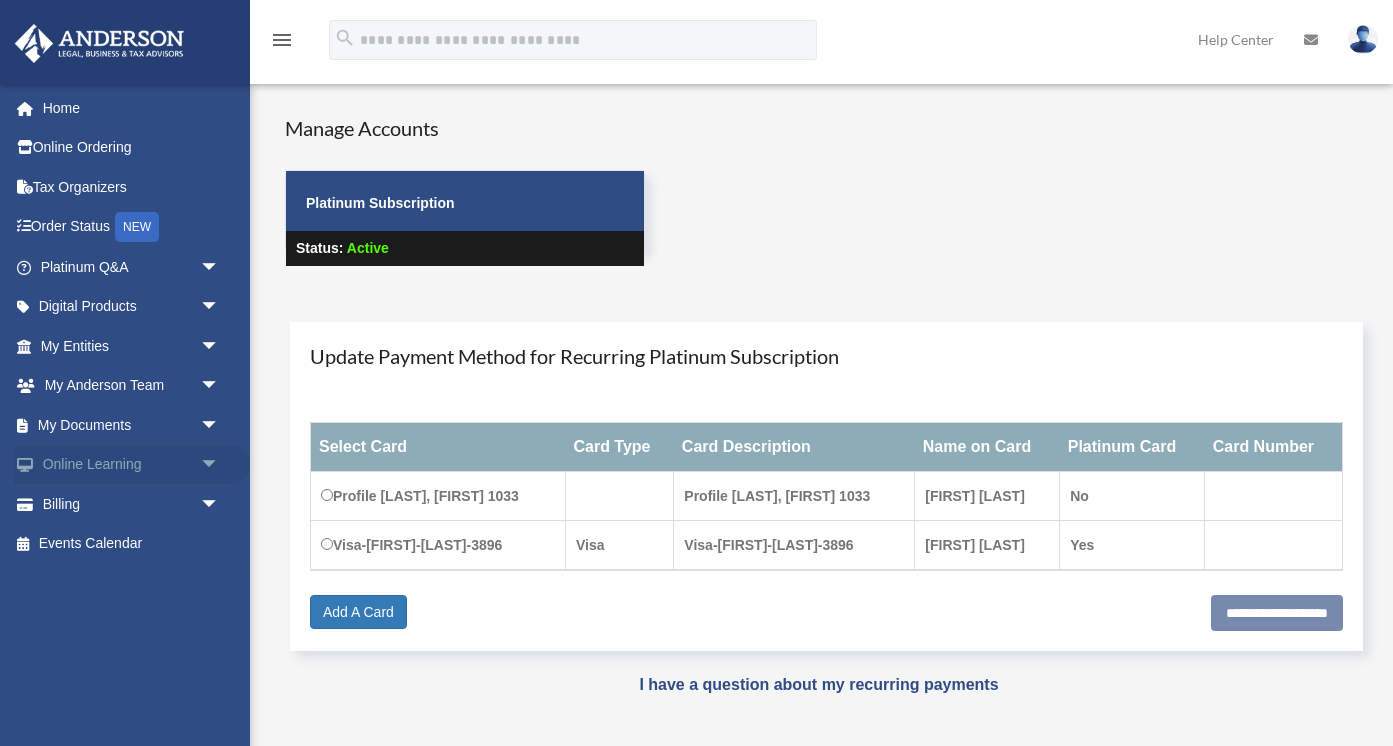 scroll, scrollTop: 76, scrollLeft: 0, axis: vertical 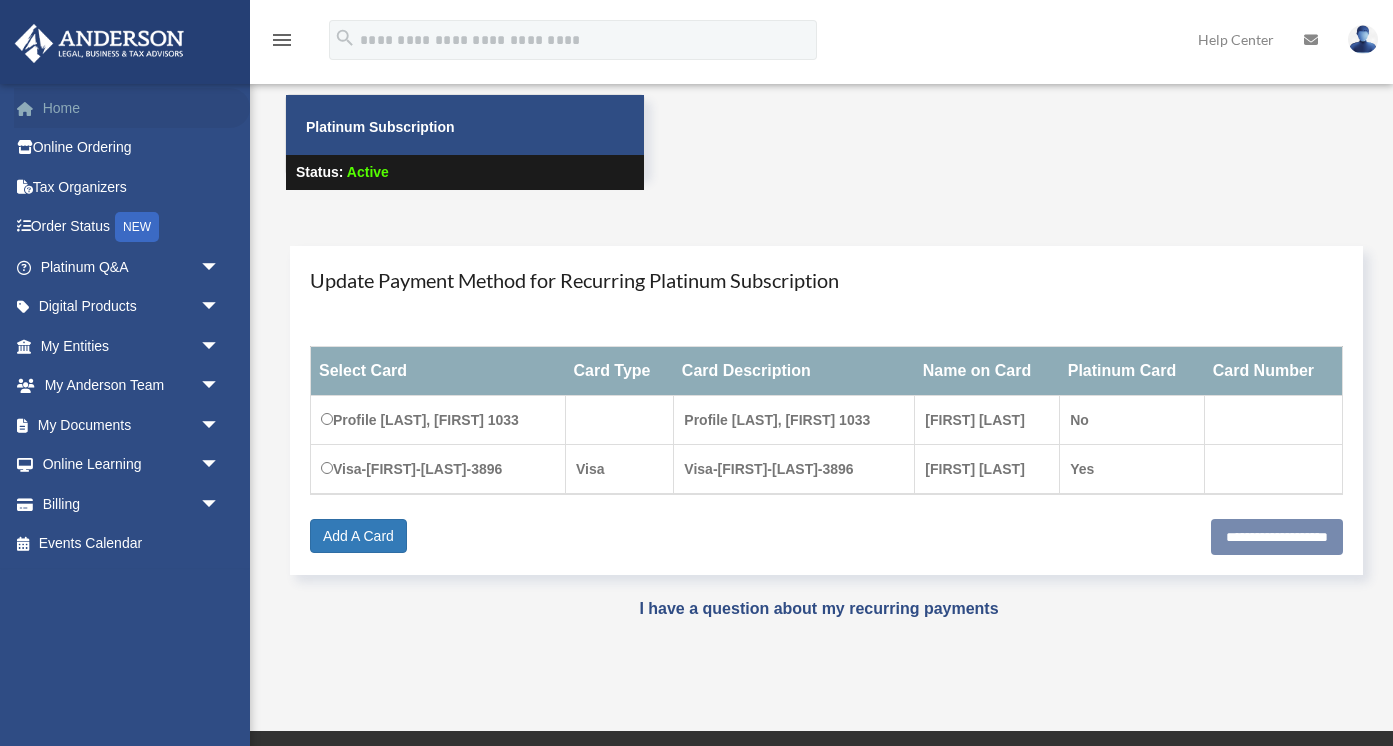 click on "Home" at bounding box center [132, 108] 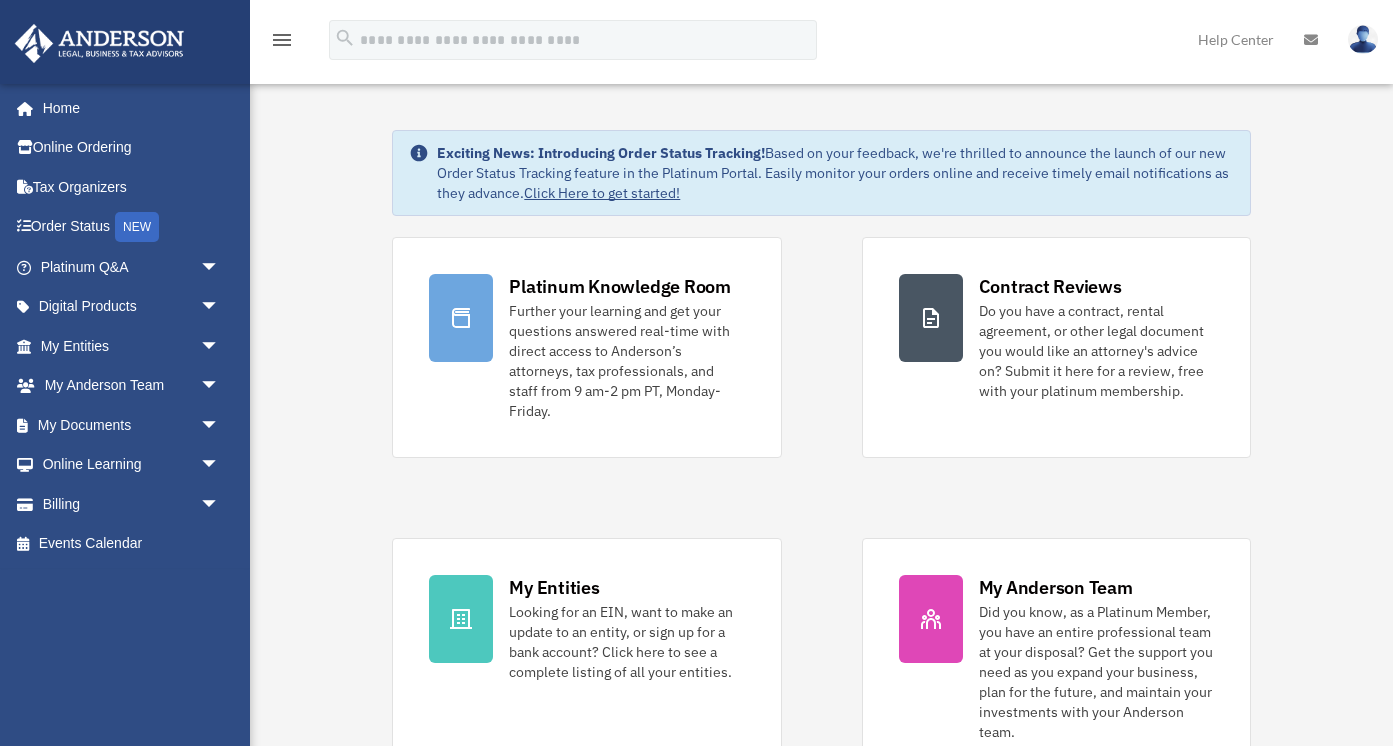 scroll, scrollTop: 0, scrollLeft: 0, axis: both 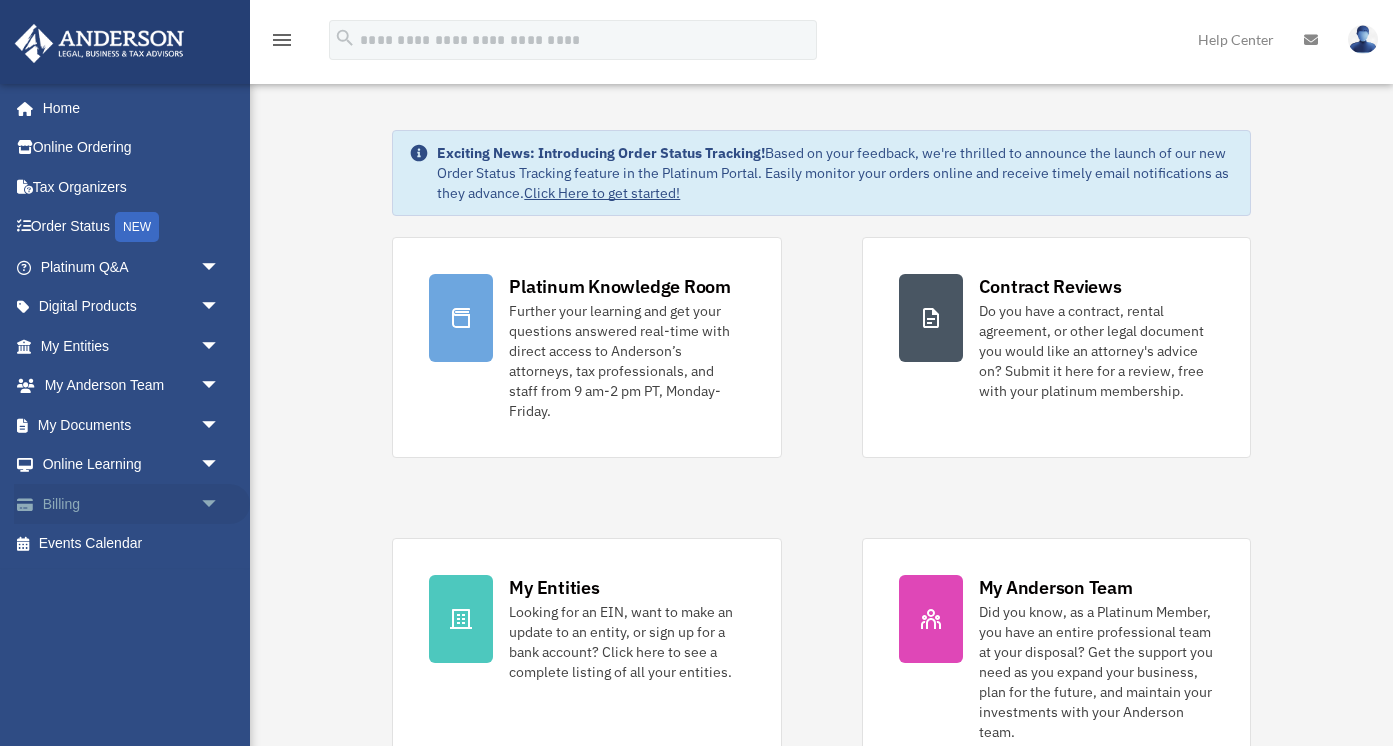 click on "Billing arrow_drop_down" at bounding box center [132, 504] 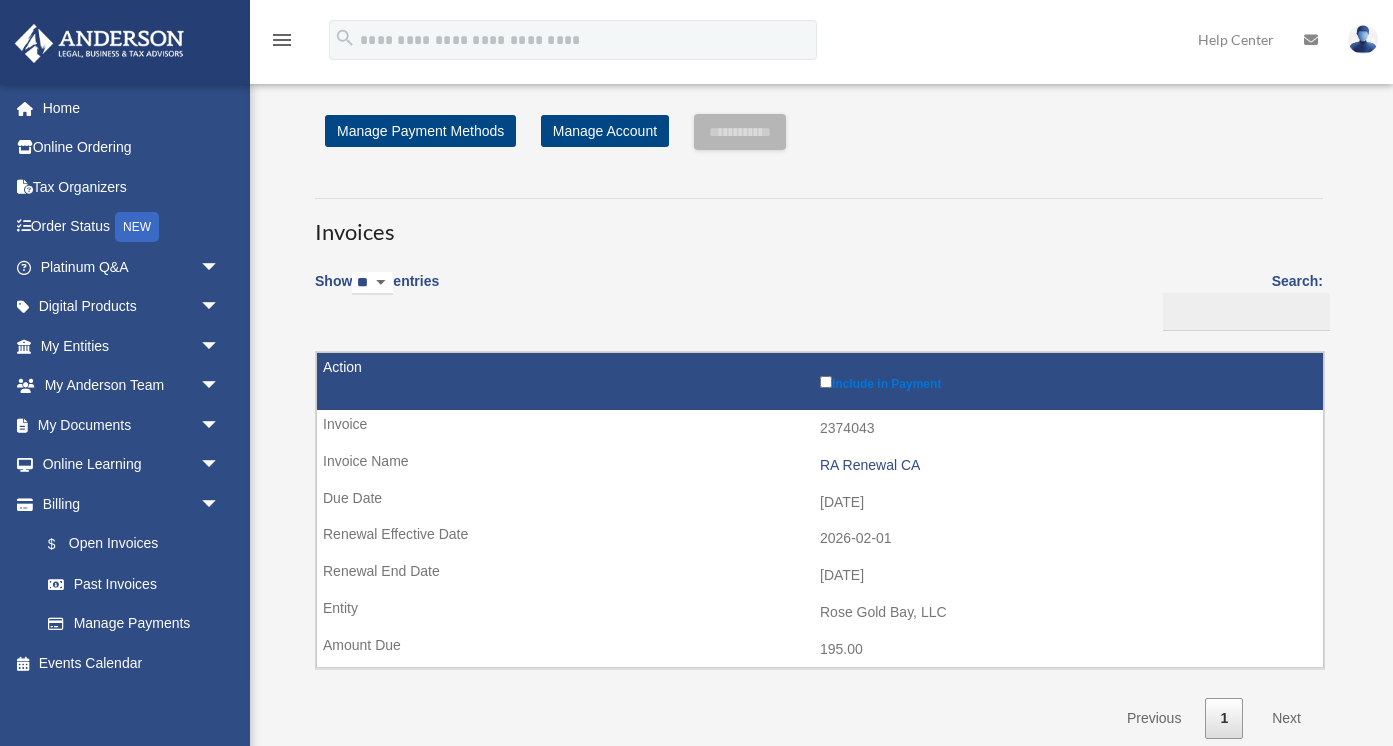 scroll, scrollTop: 0, scrollLeft: 0, axis: both 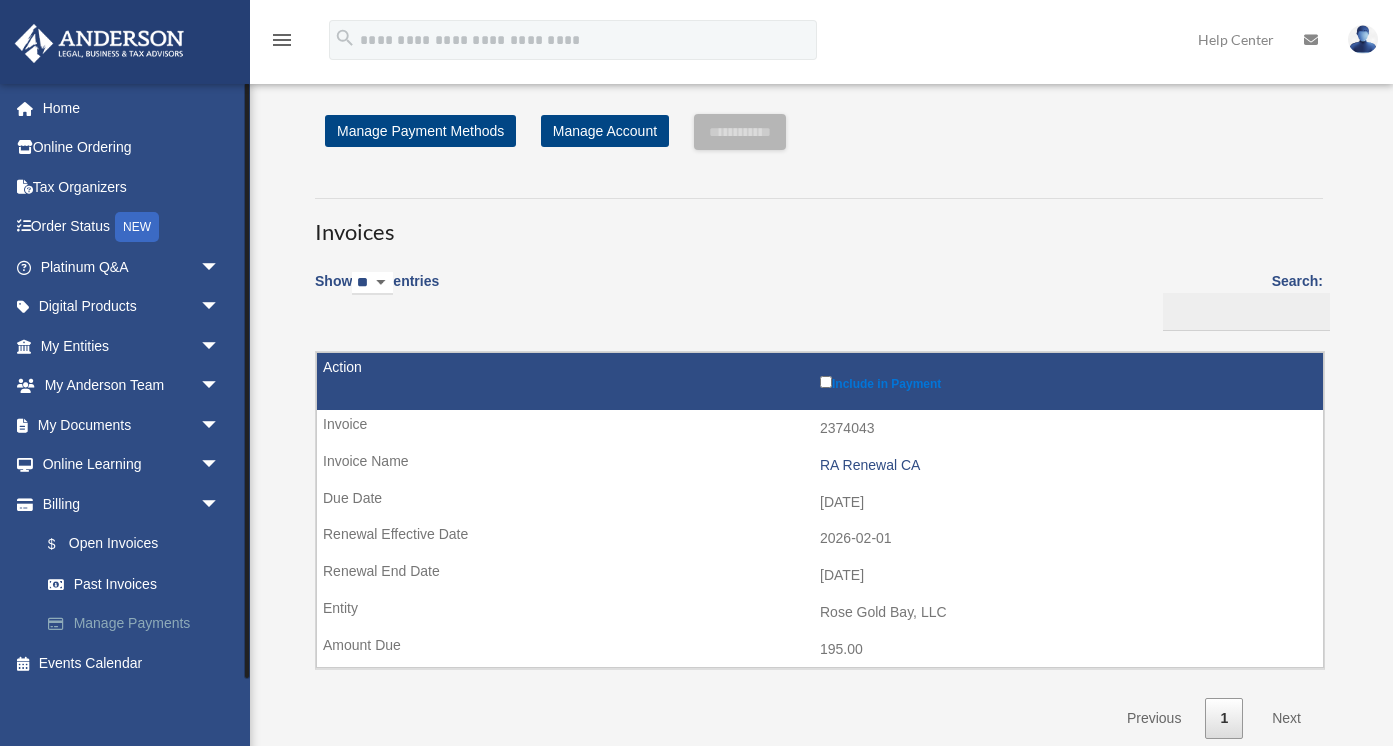 click on "Manage Payments" at bounding box center [139, 624] 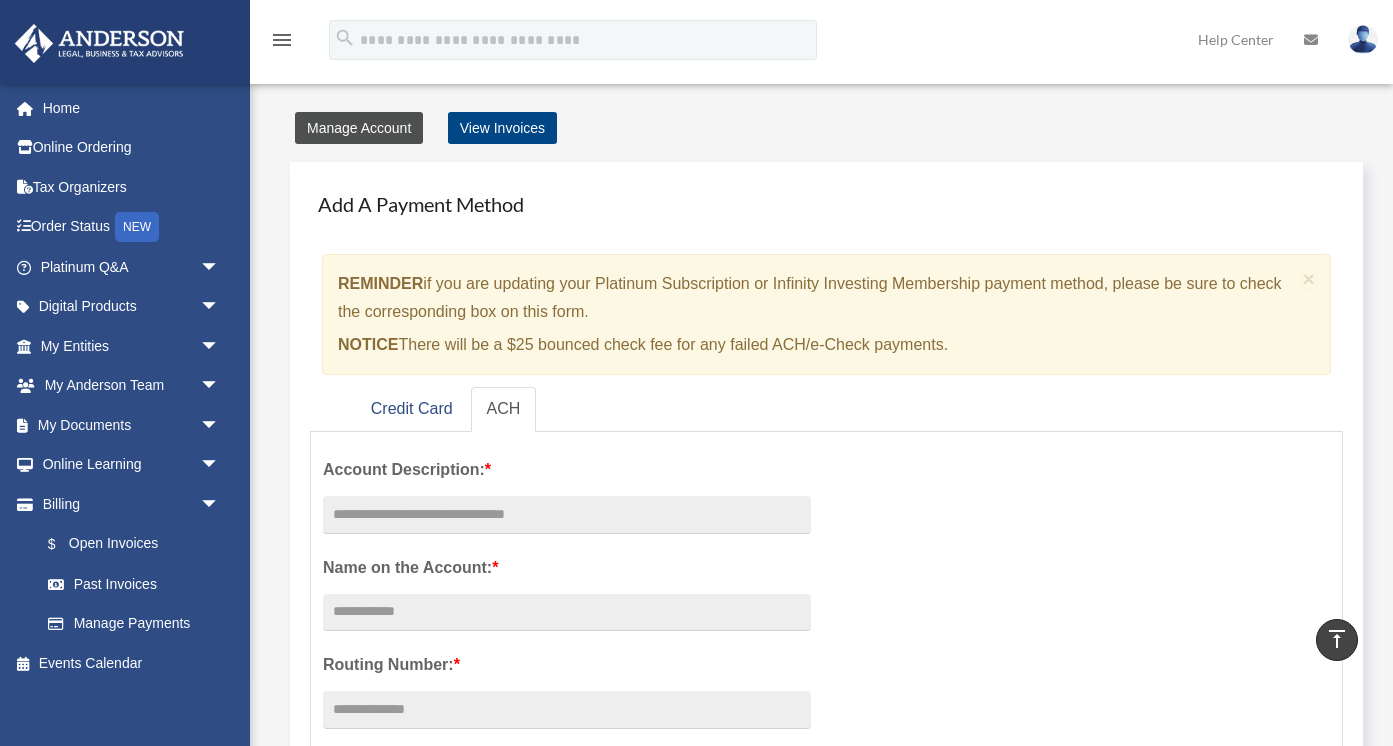 scroll, scrollTop: 0, scrollLeft: 0, axis: both 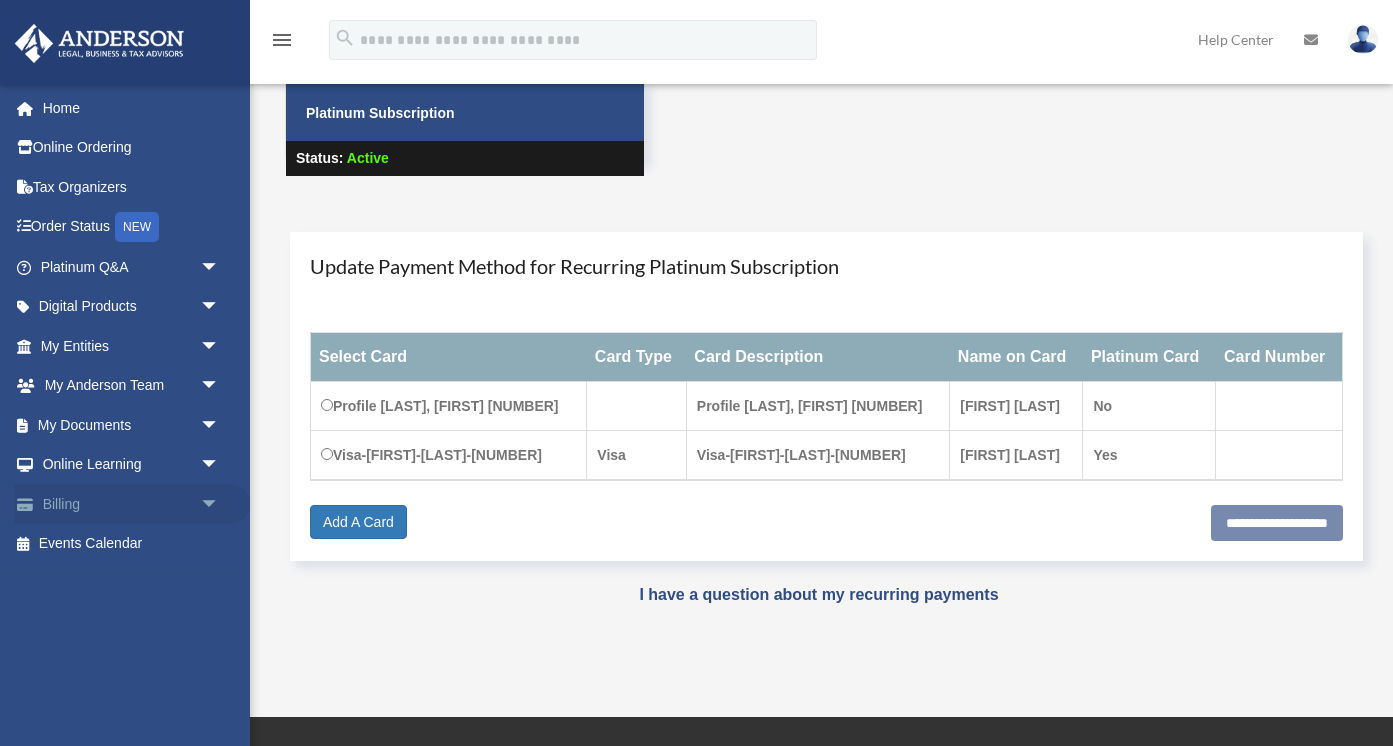 click on "arrow_drop_down" at bounding box center [220, 504] 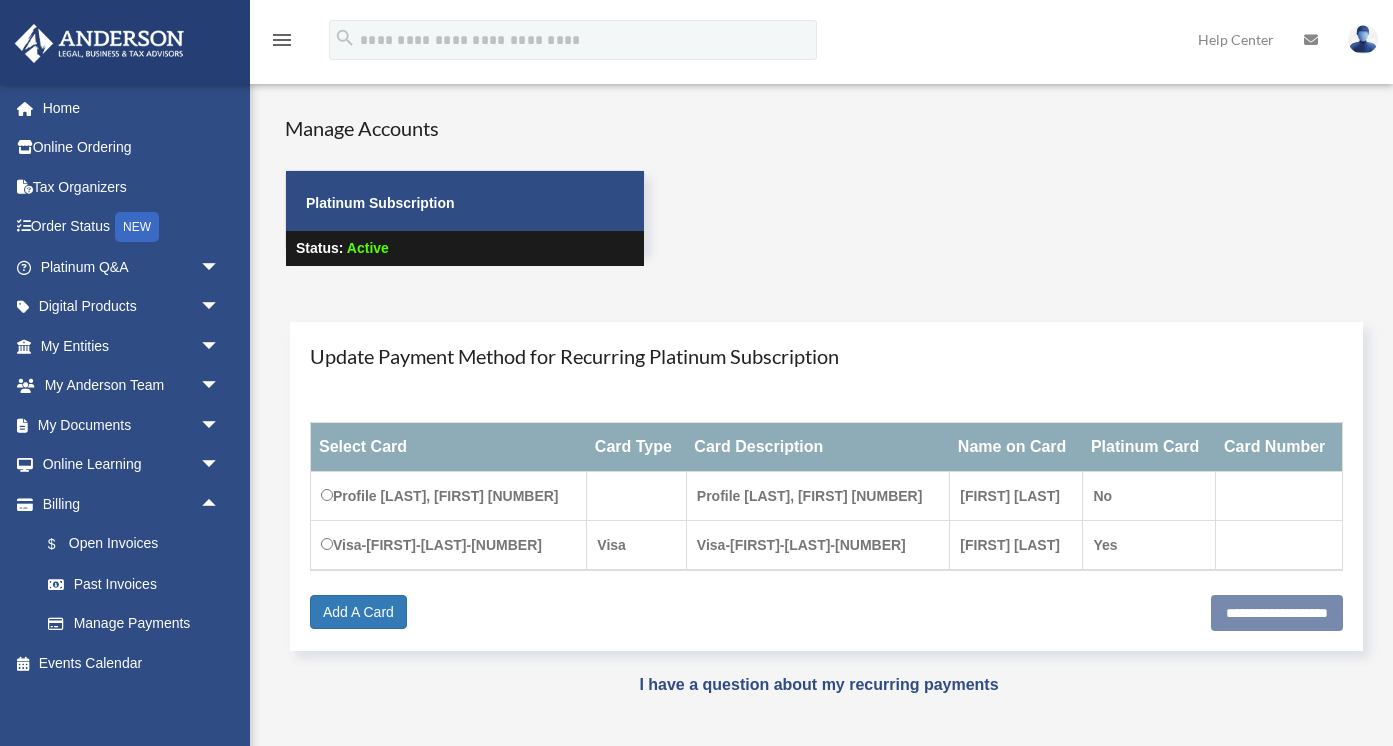 scroll, scrollTop: 0, scrollLeft: 0, axis: both 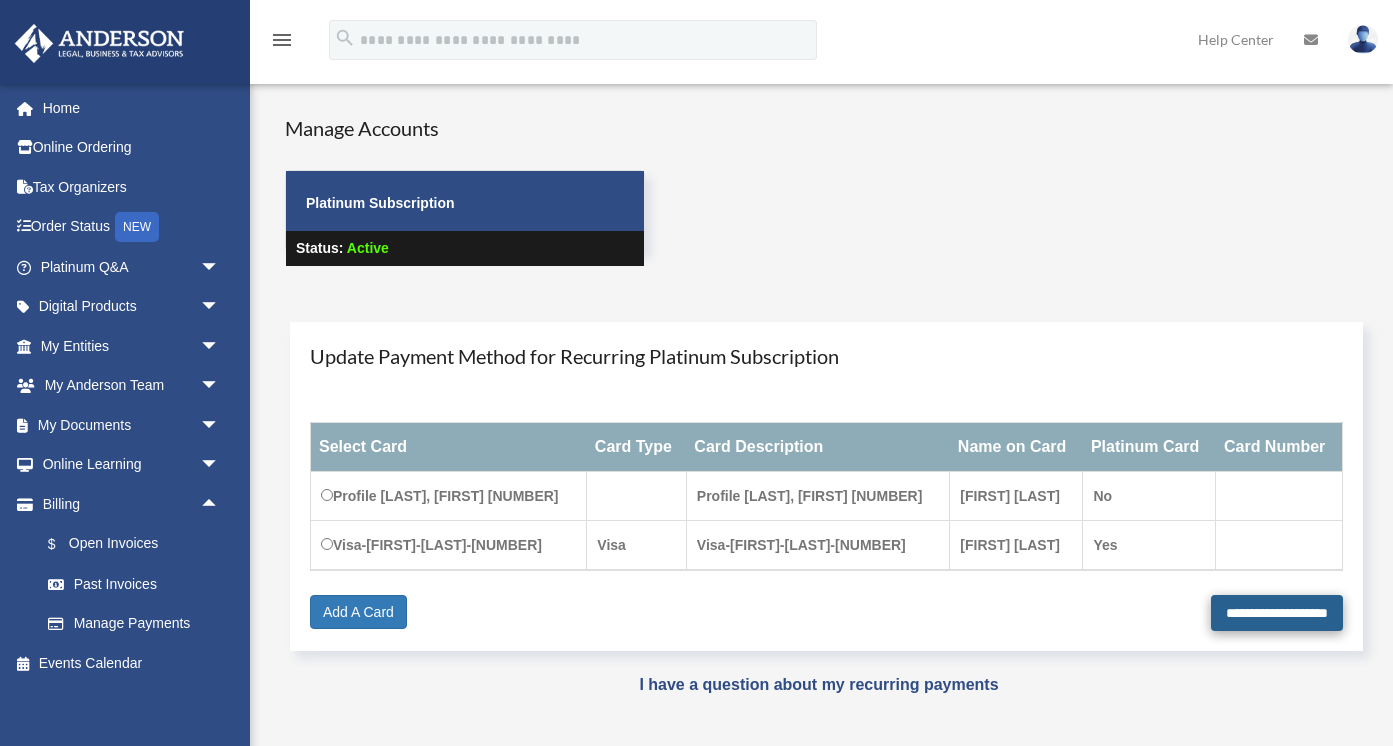click on "**********" at bounding box center (1277, 613) 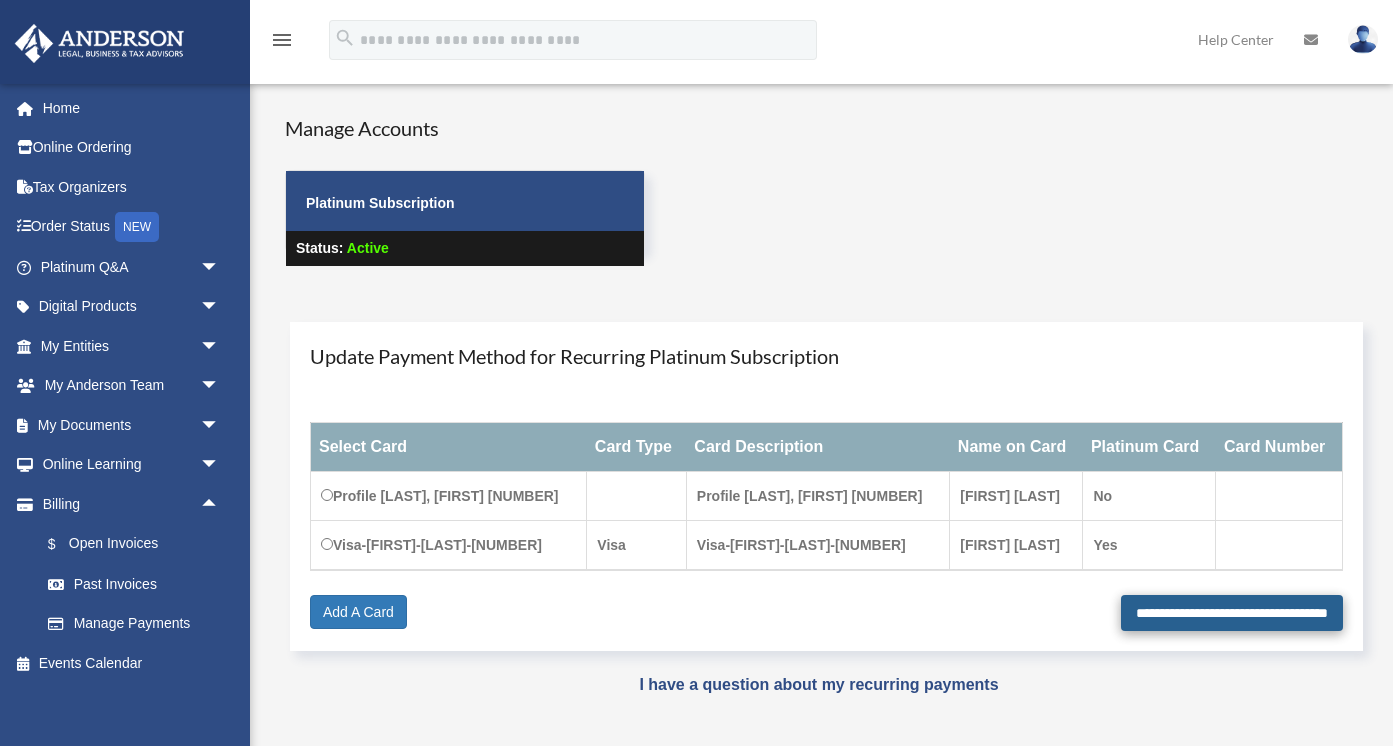 type on "**********" 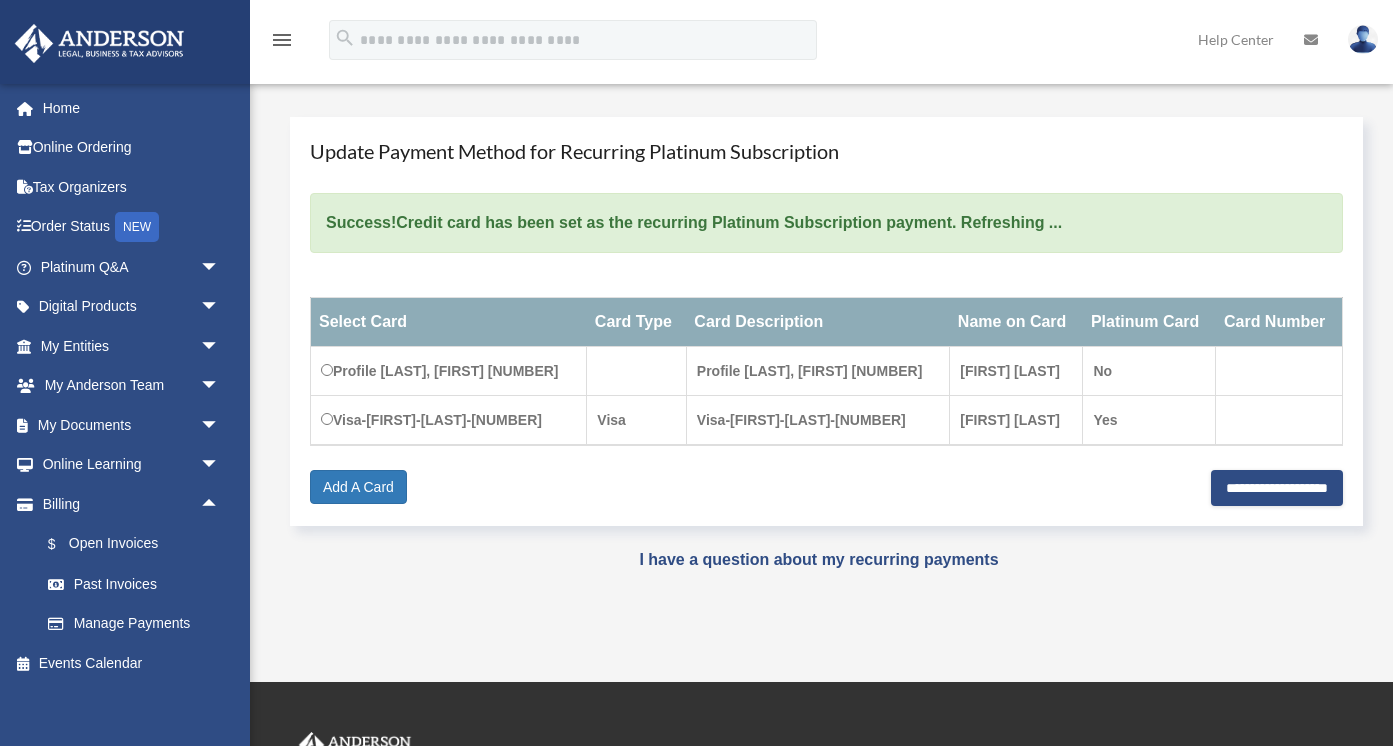 scroll, scrollTop: 475, scrollLeft: 0, axis: vertical 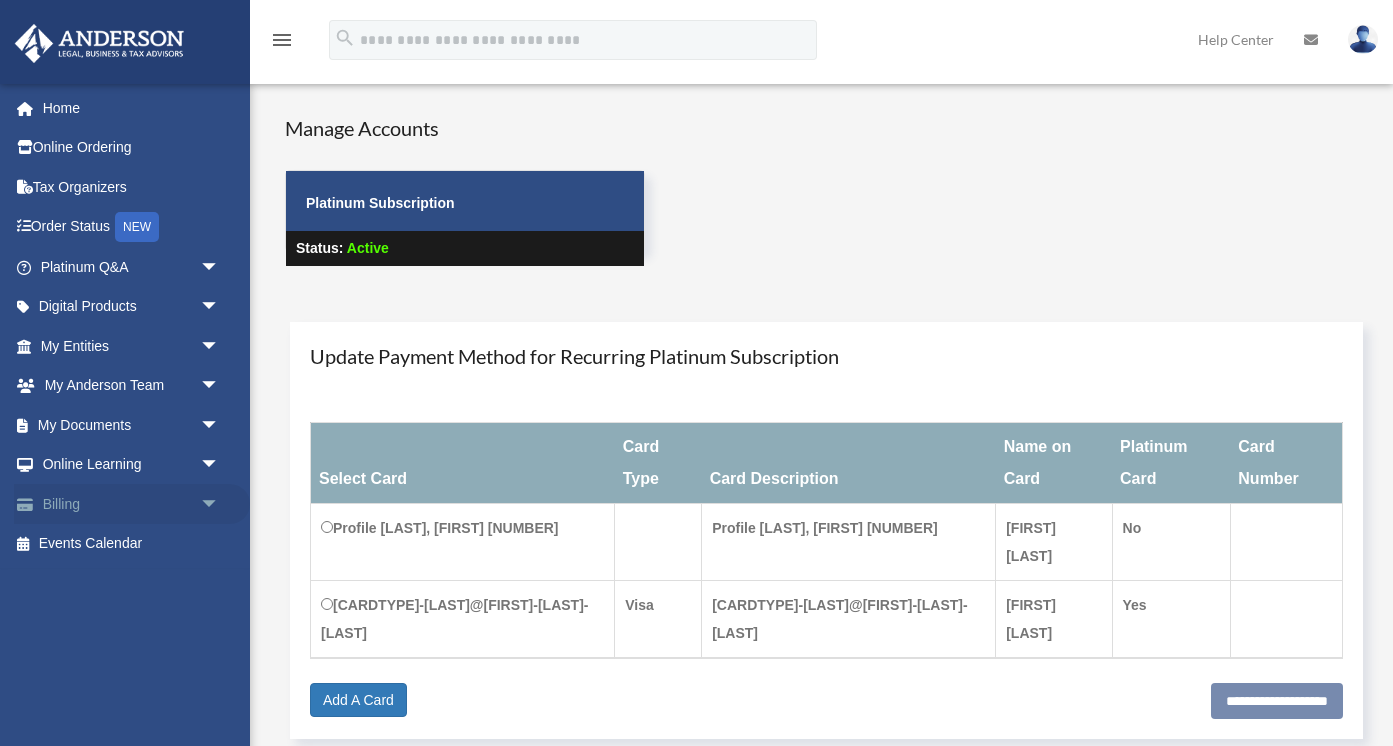 click on "Billing arrow_drop_down" at bounding box center (132, 504) 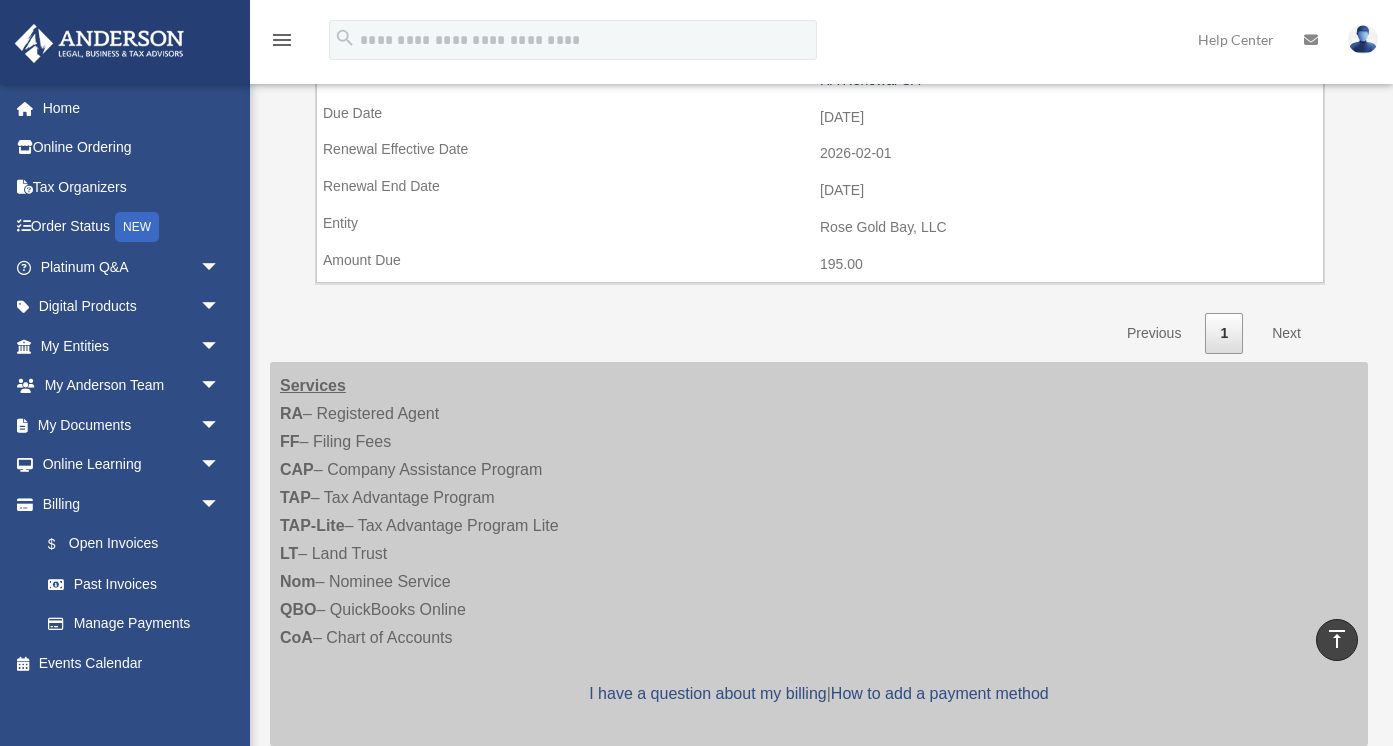 scroll, scrollTop: 379, scrollLeft: 0, axis: vertical 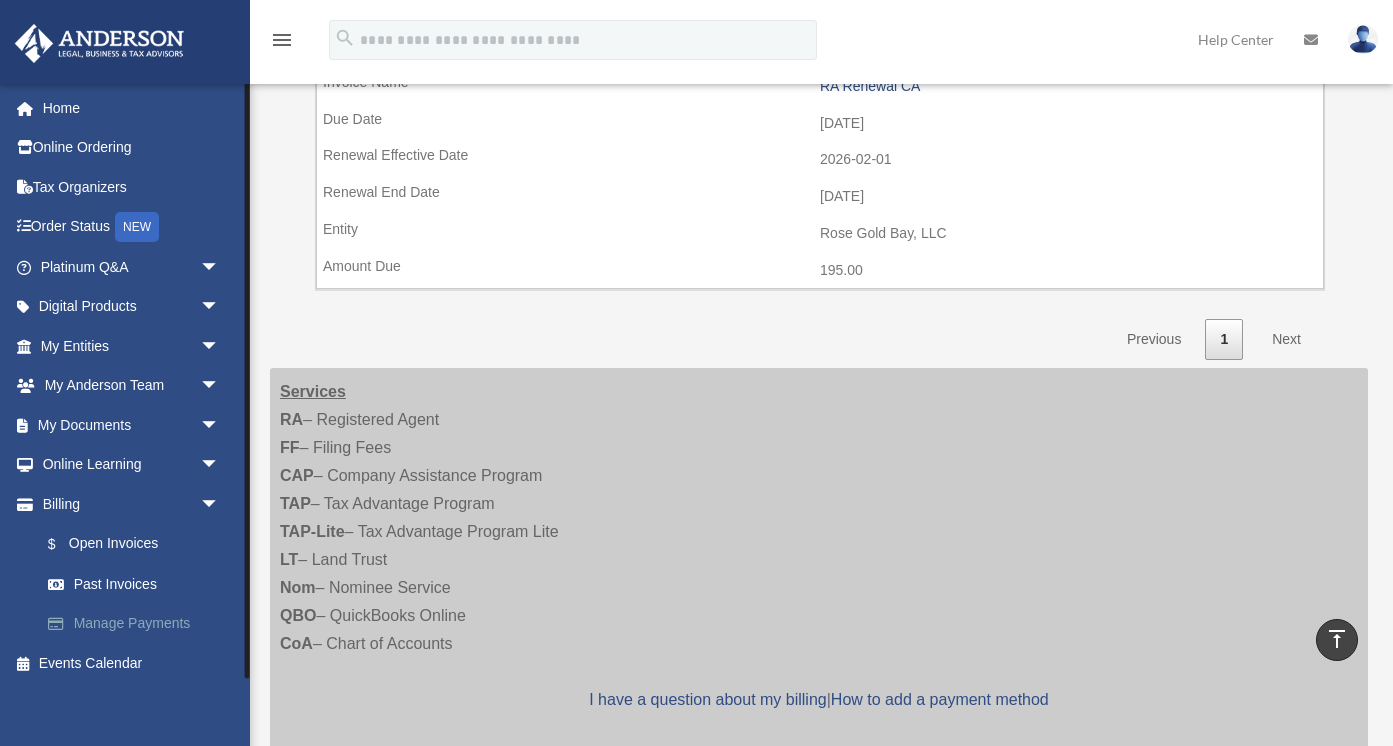 click on "Manage Payments" at bounding box center [139, 624] 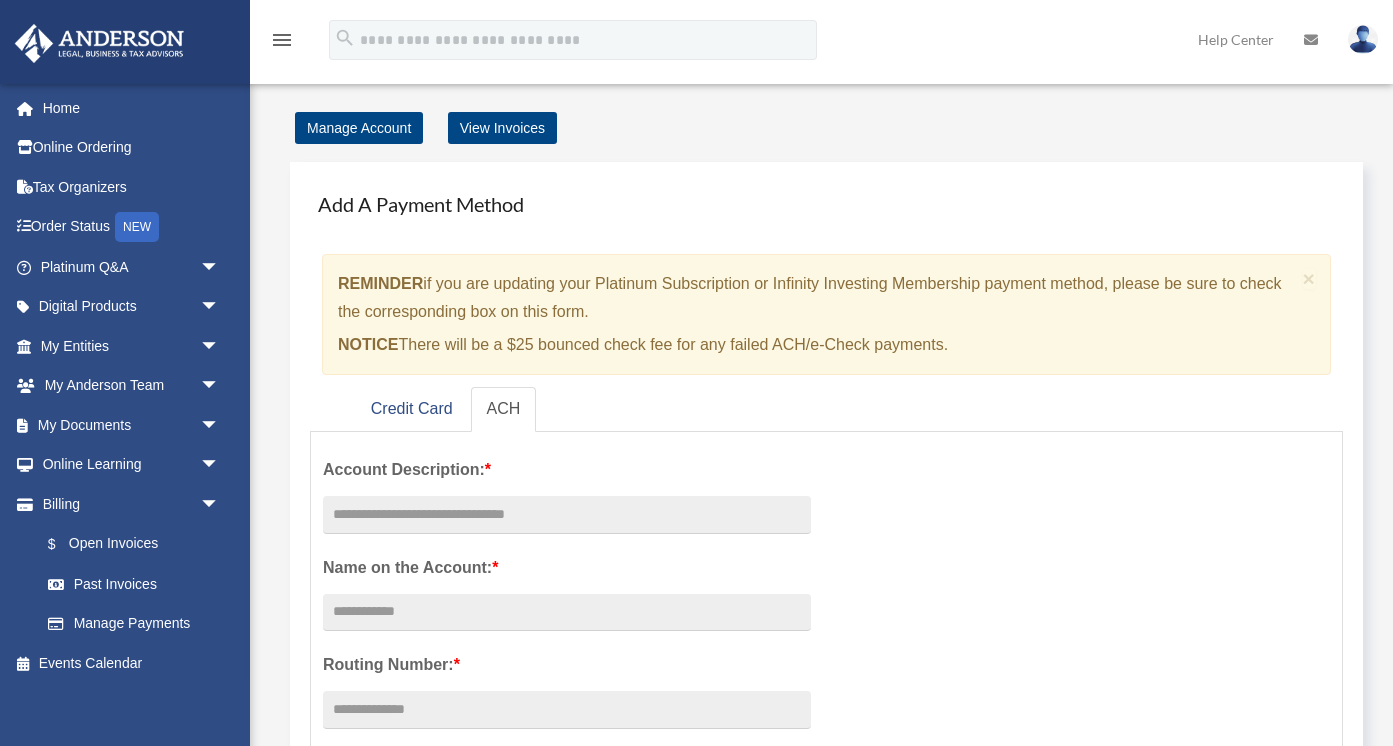 scroll, scrollTop: 0, scrollLeft: 0, axis: both 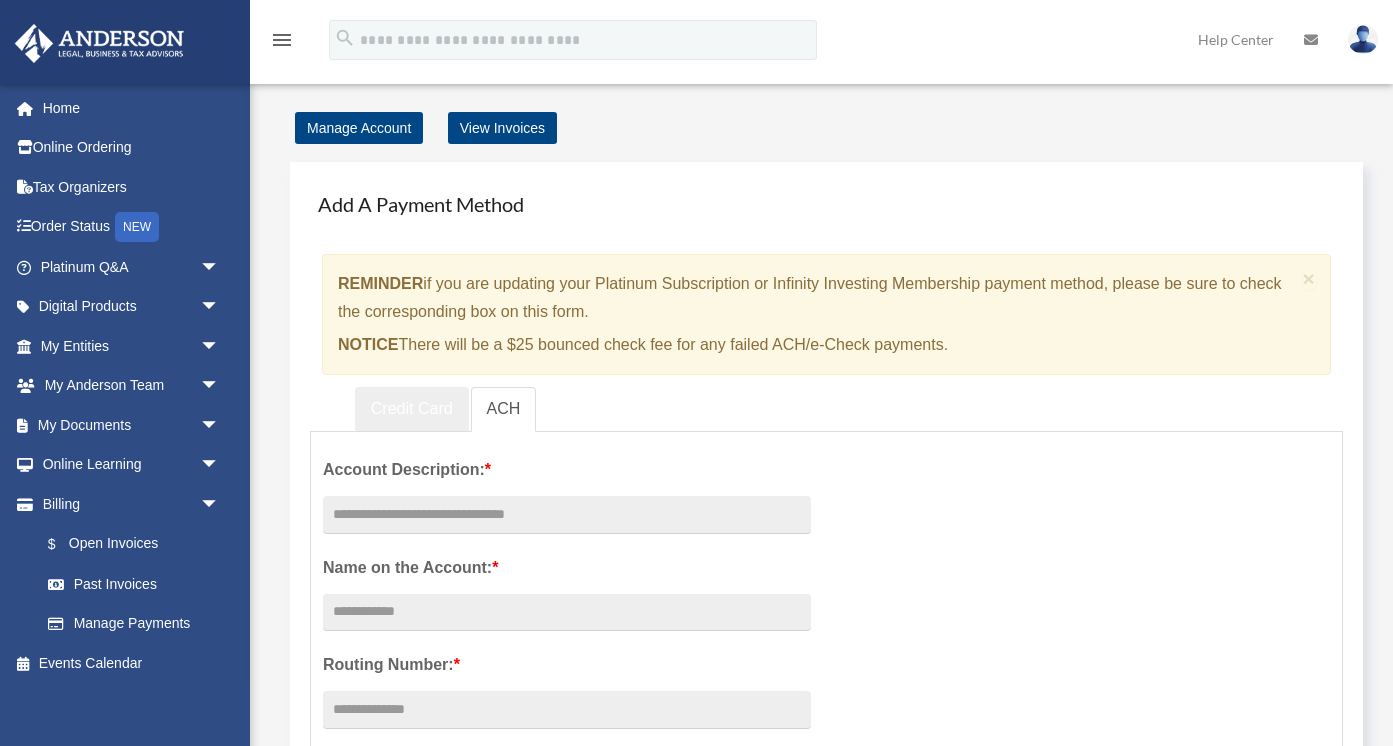 click on "Credit Card" at bounding box center [412, 409] 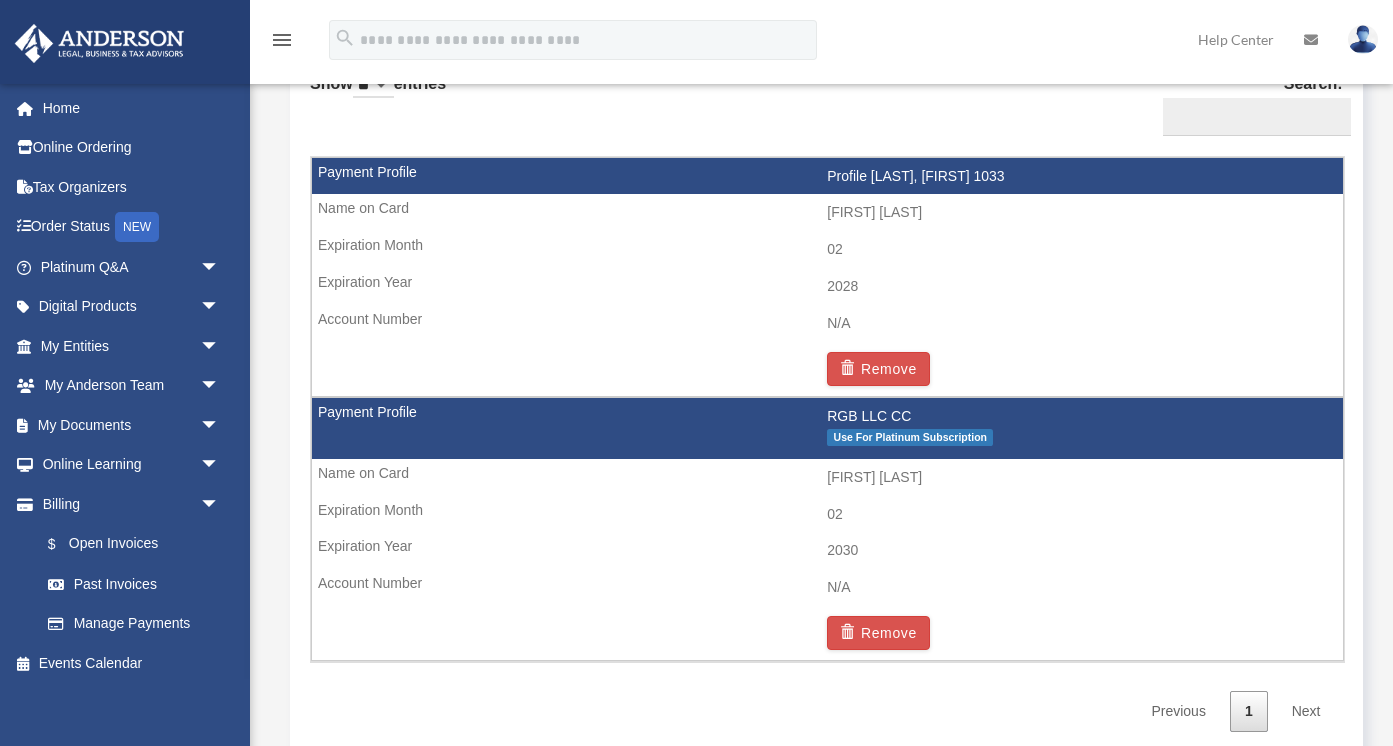scroll, scrollTop: 1240, scrollLeft: 0, axis: vertical 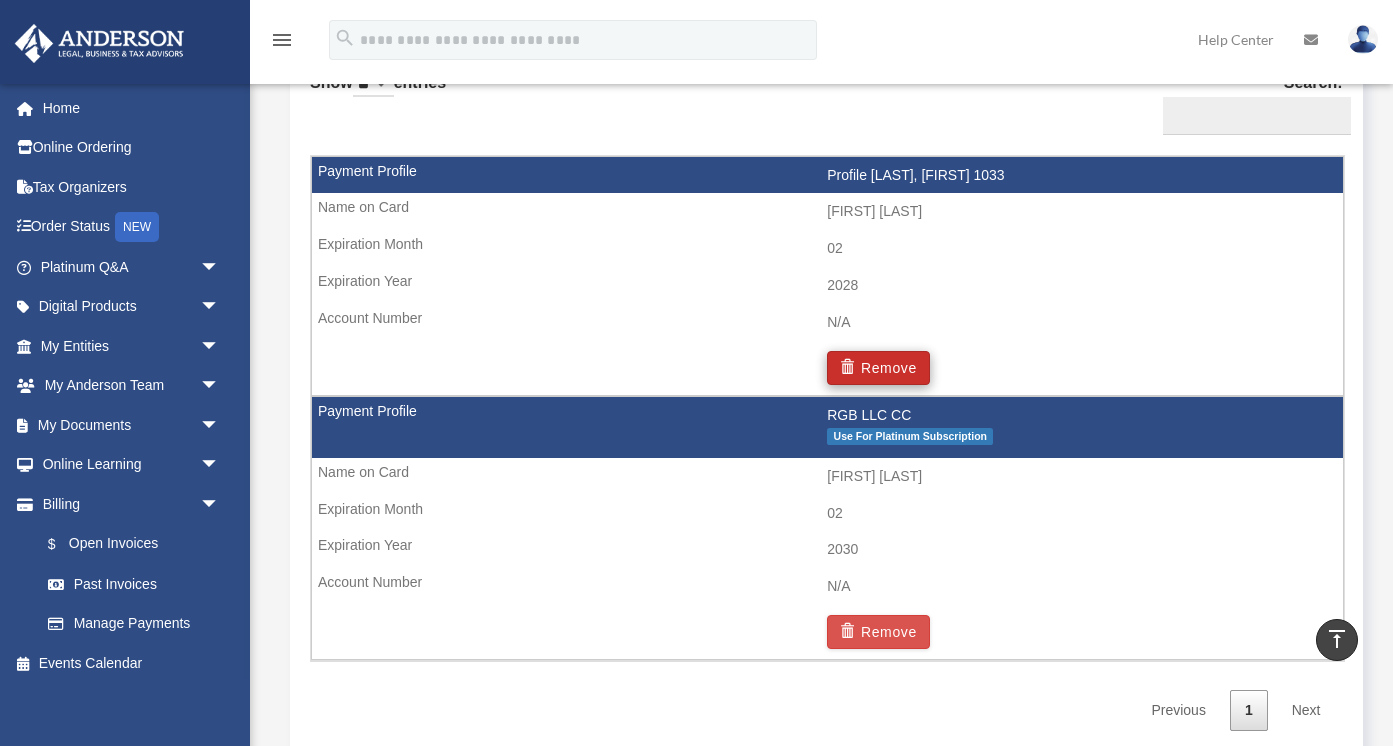 click on "Remove" at bounding box center [878, 368] 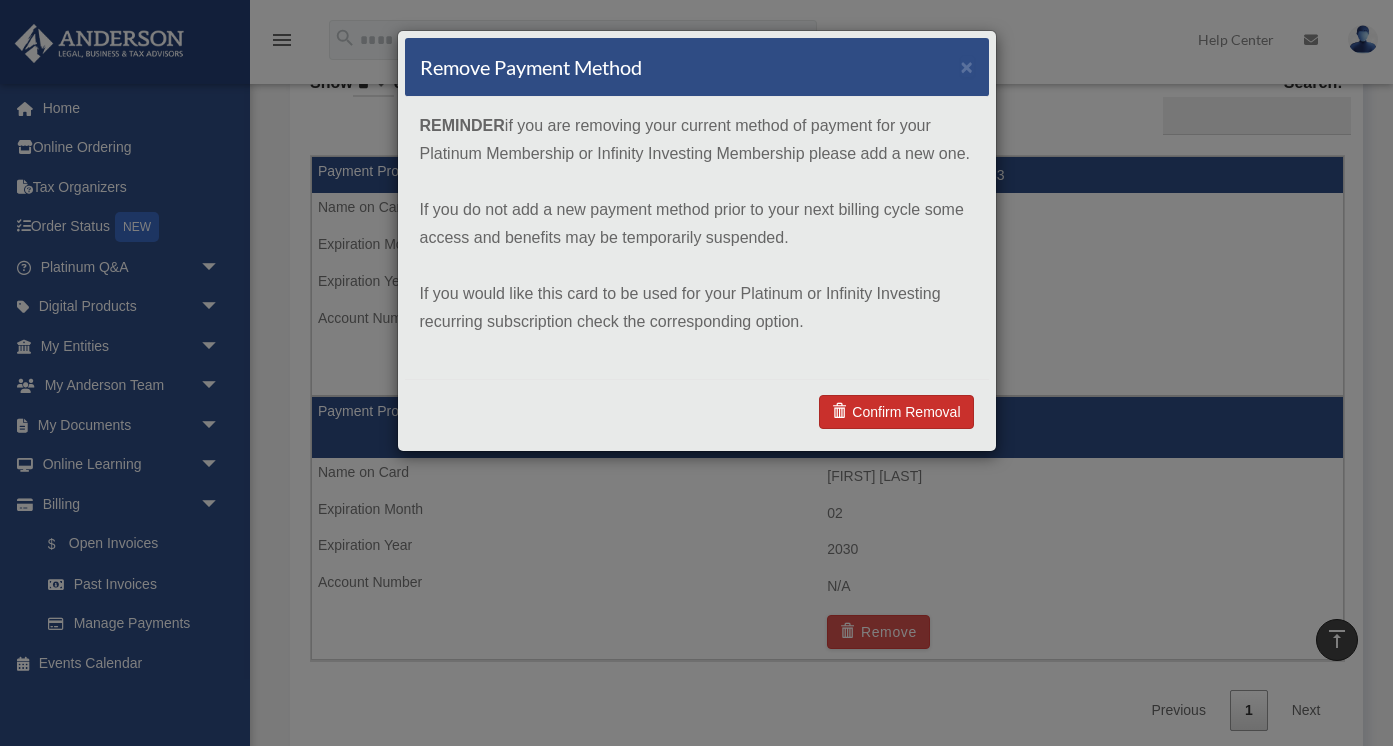 click on "Confirm Removal" at bounding box center (896, 412) 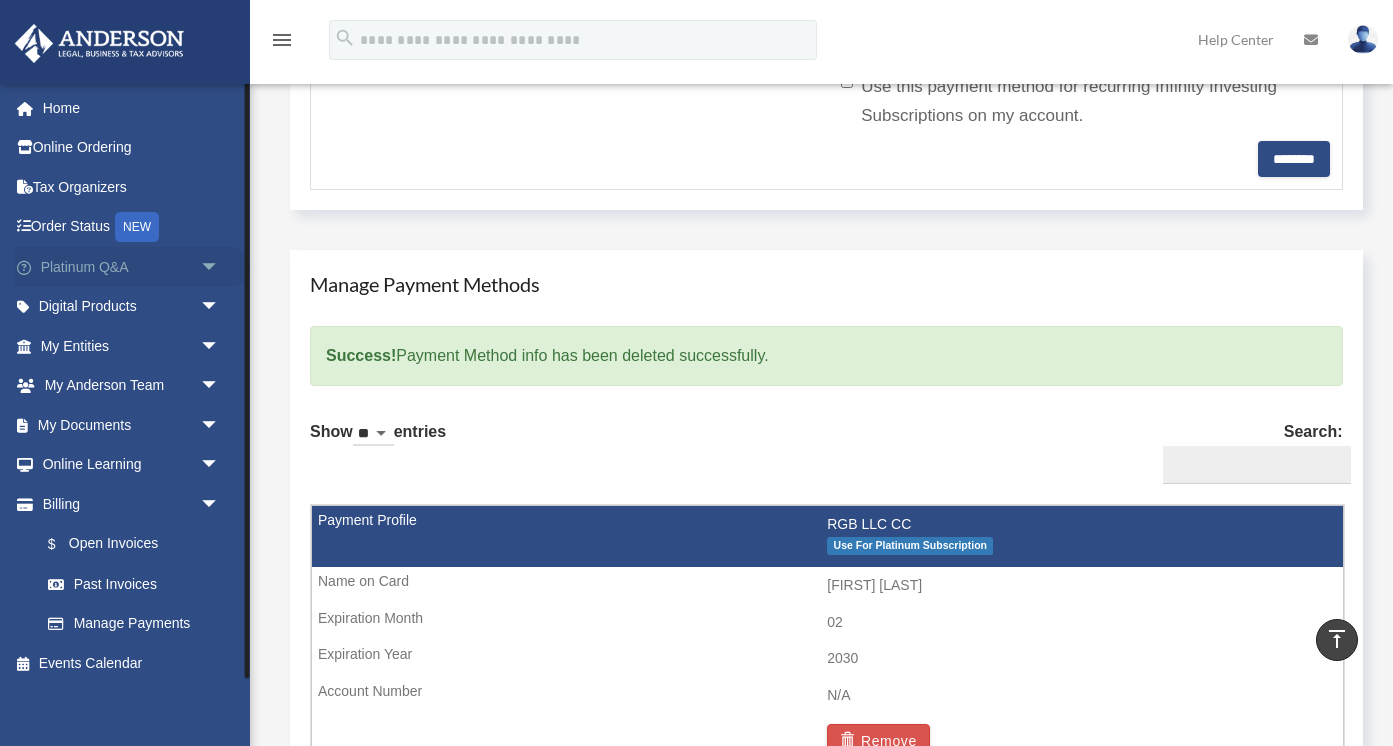 scroll, scrollTop: 474, scrollLeft: 0, axis: vertical 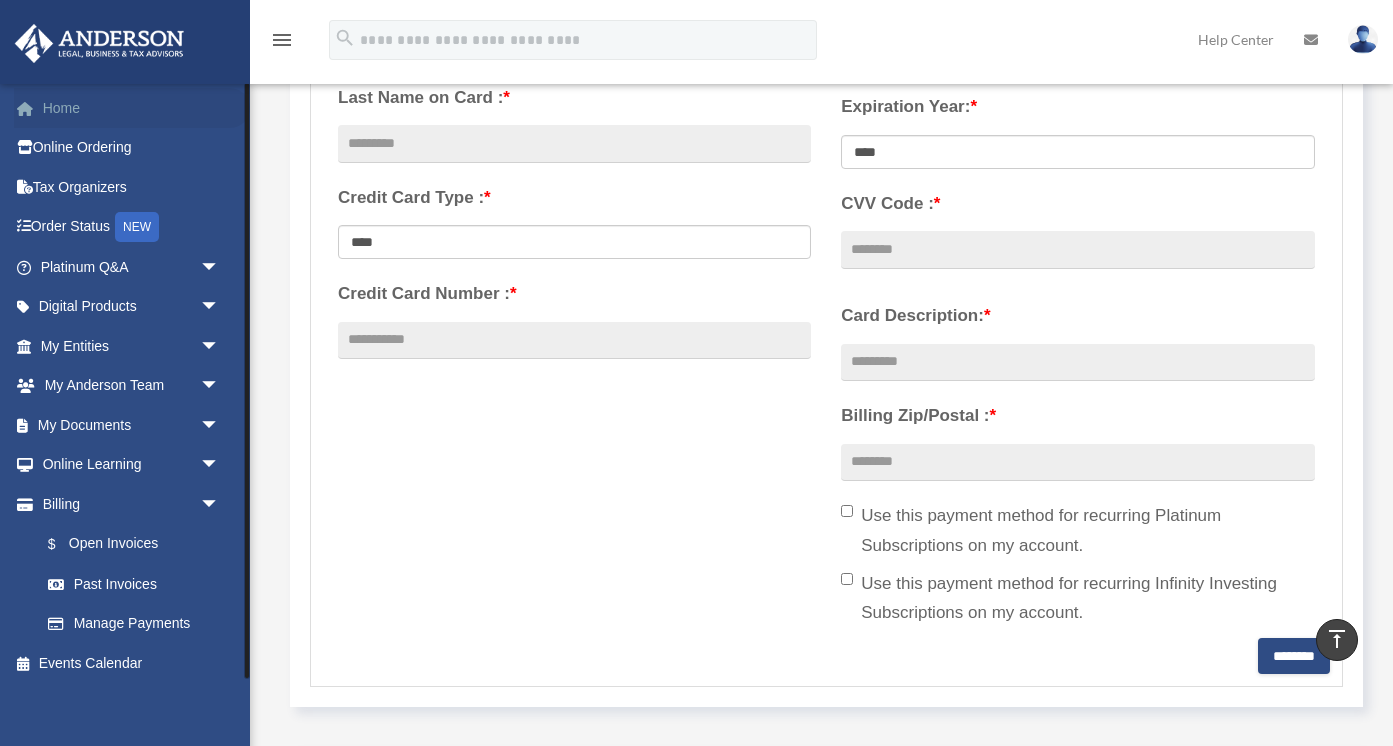 click on "Home" at bounding box center (132, 108) 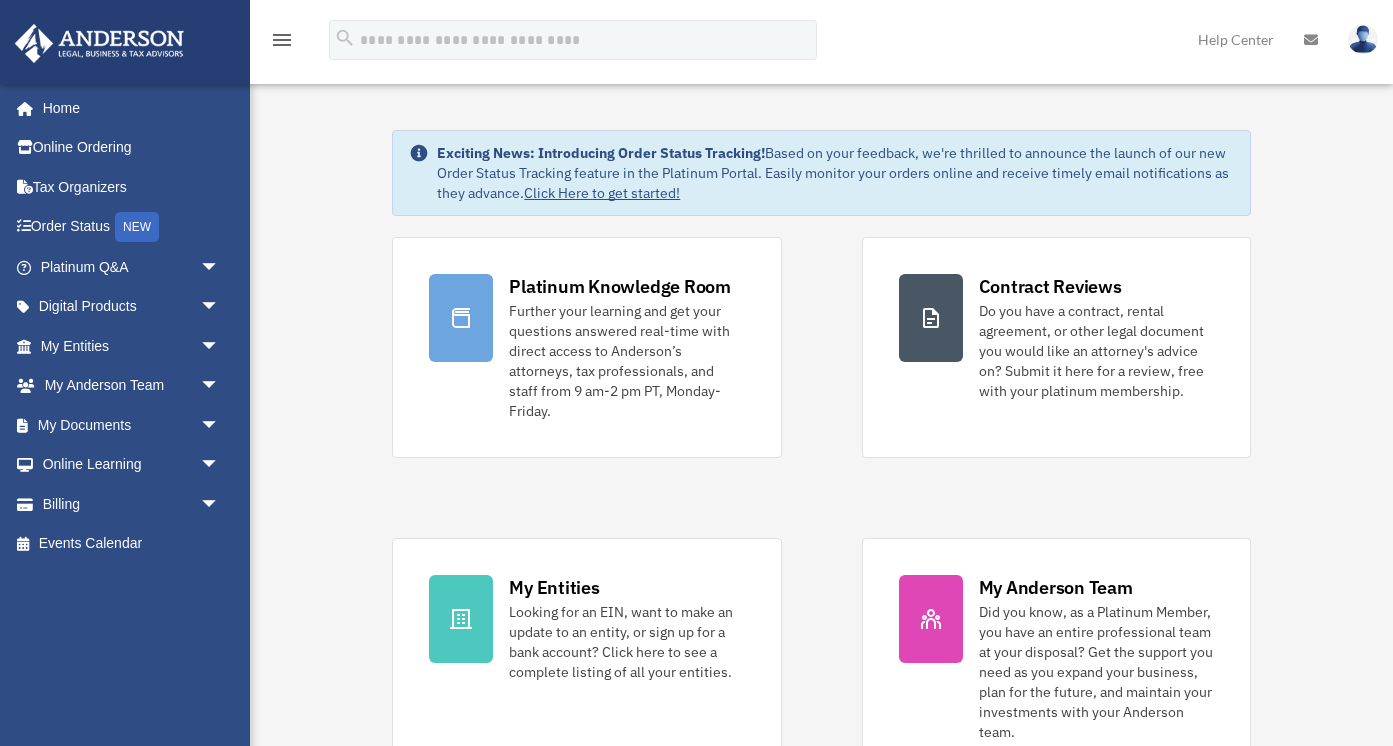 scroll, scrollTop: 0, scrollLeft: 0, axis: both 